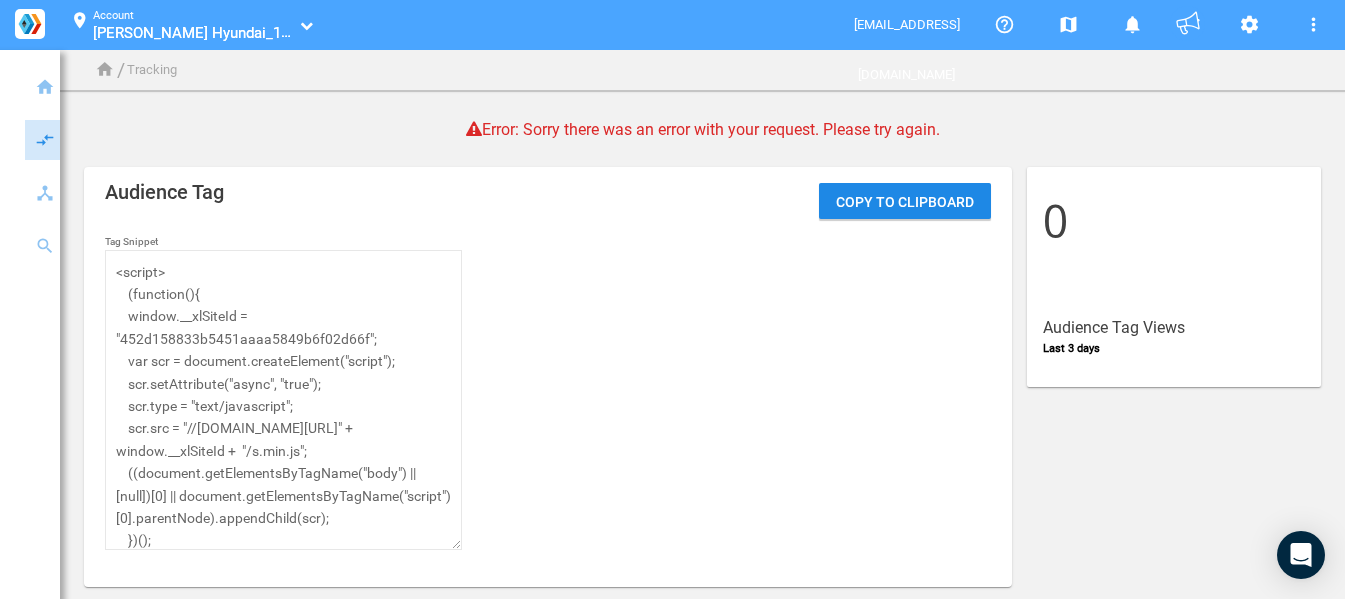 scroll, scrollTop: 0, scrollLeft: 0, axis: both 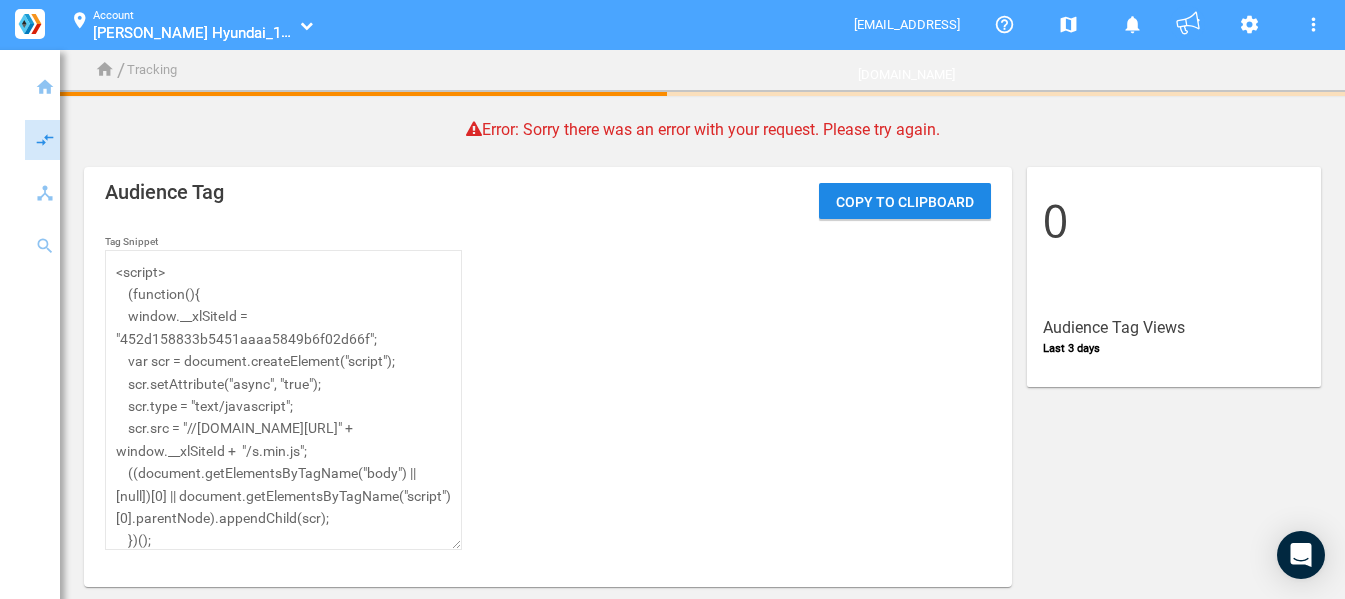 click 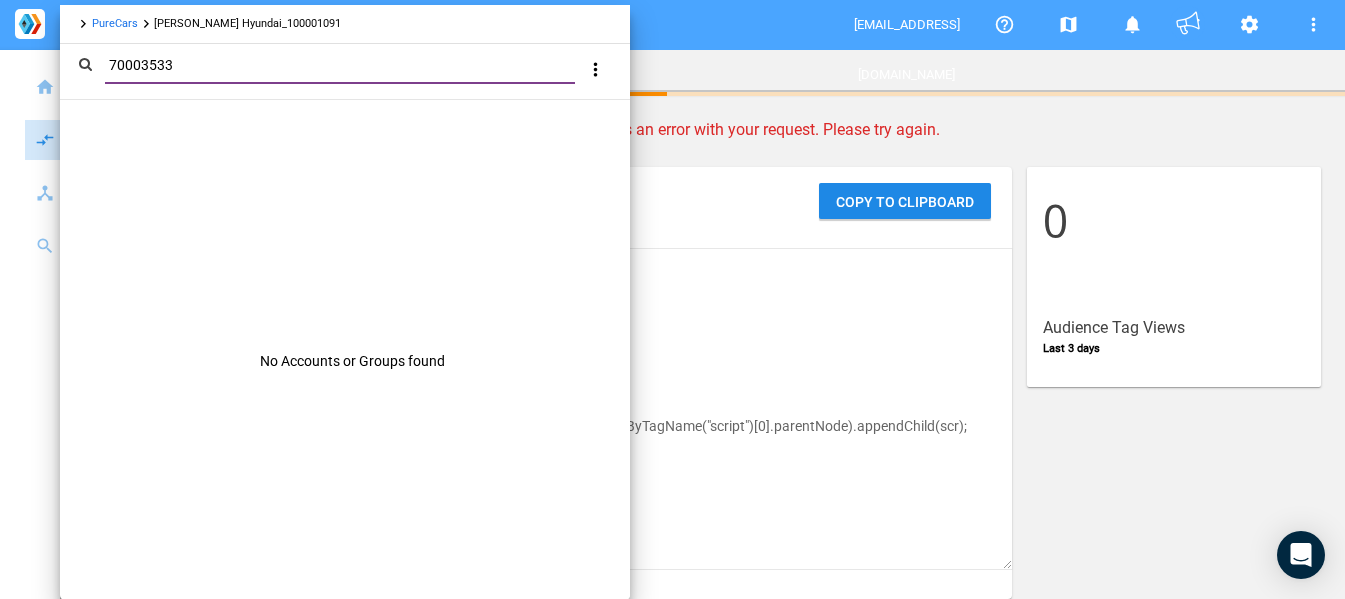 type on "70003533" 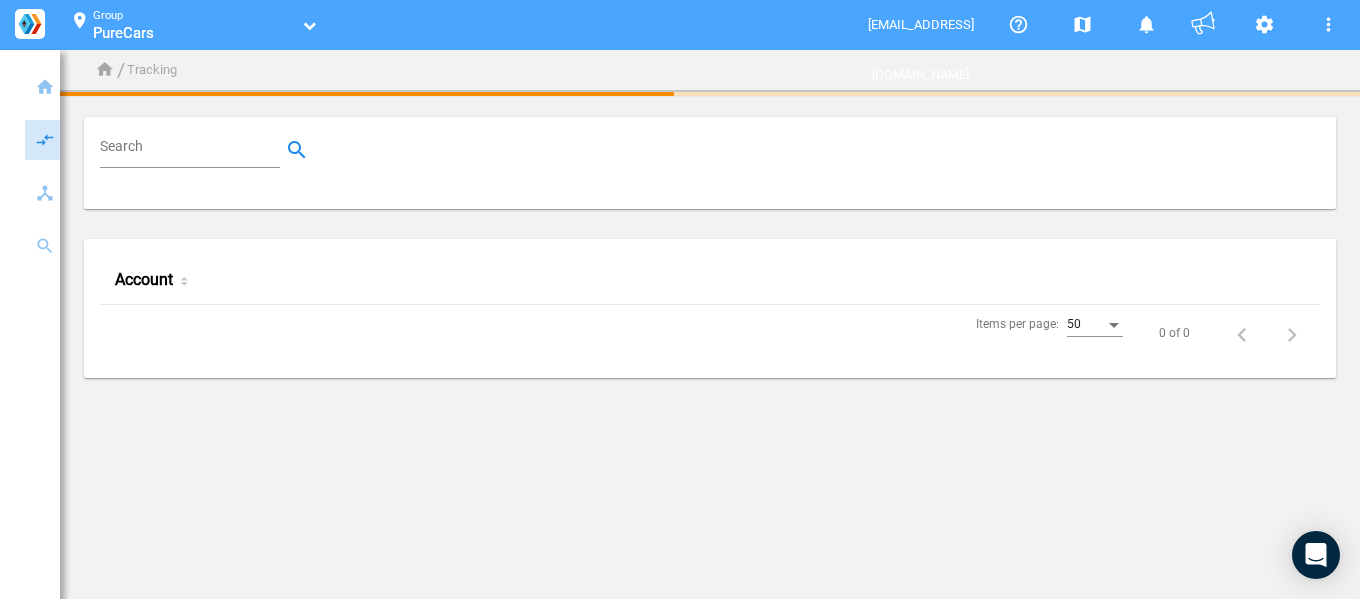 click on "Search" at bounding box center (194, 150) 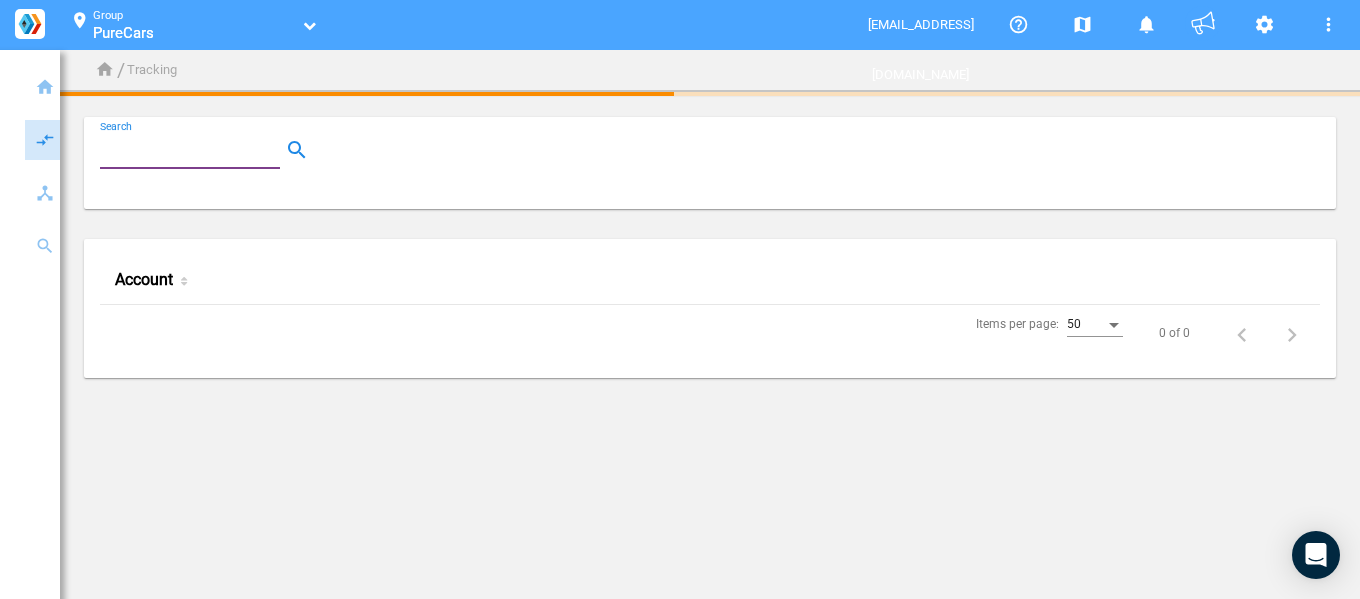 paste on "70003533" 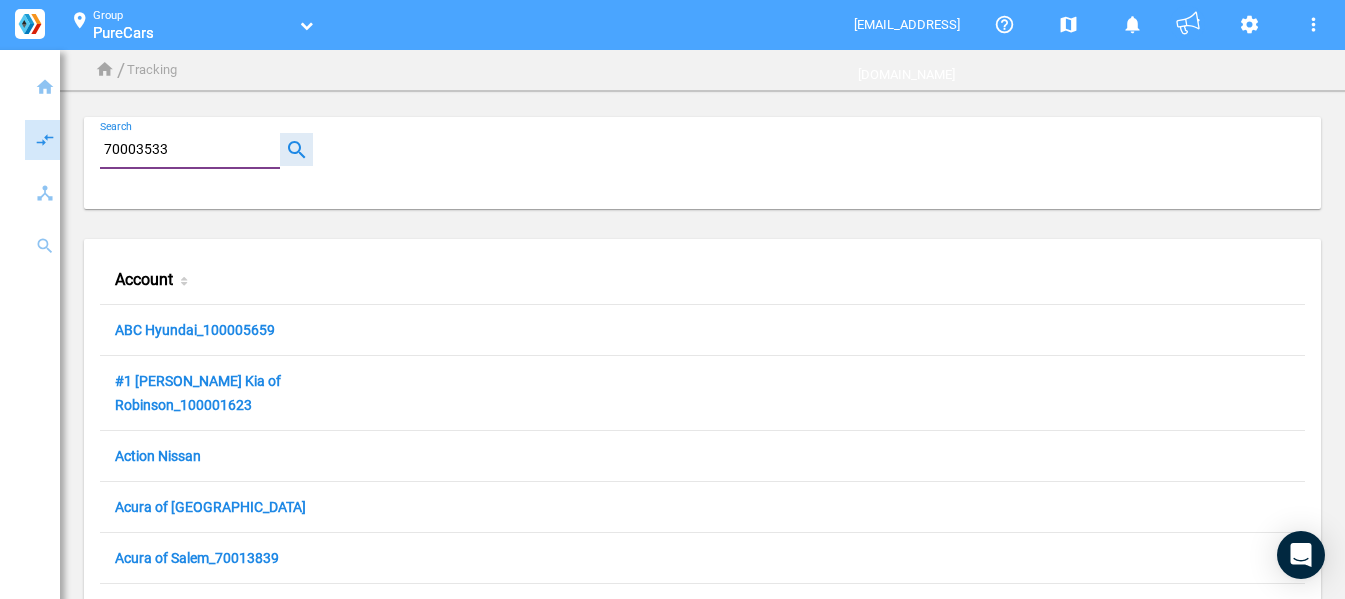 type on "70003533" 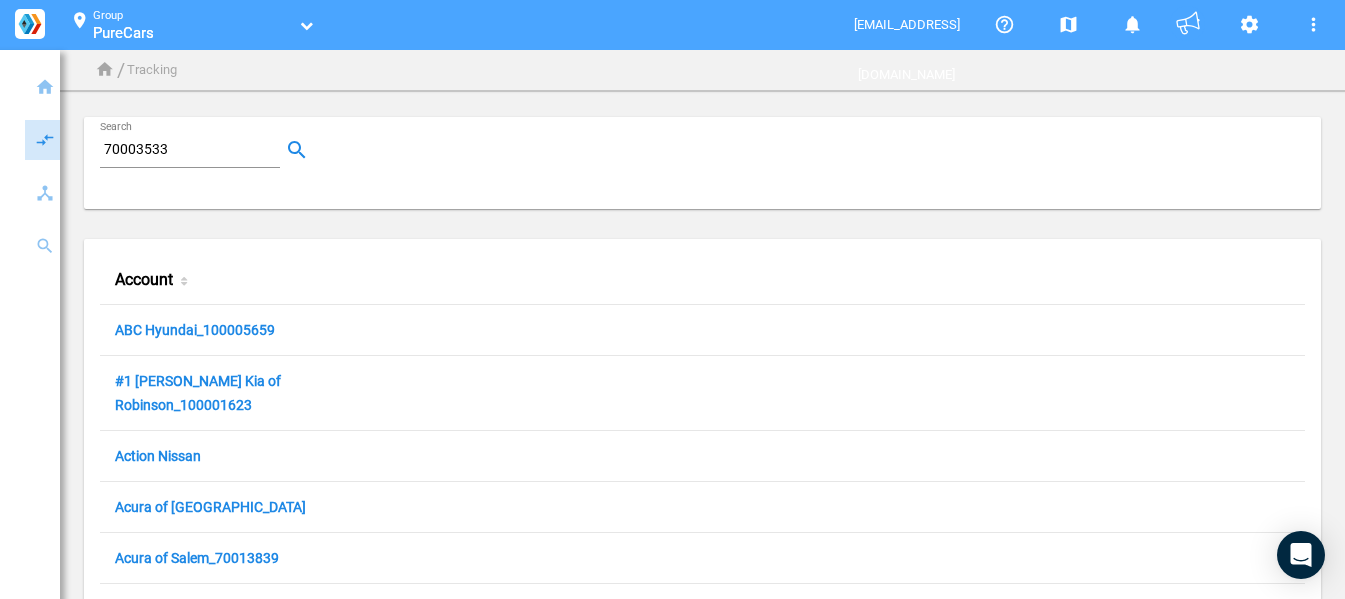 click on "70003533" at bounding box center (194, 150) 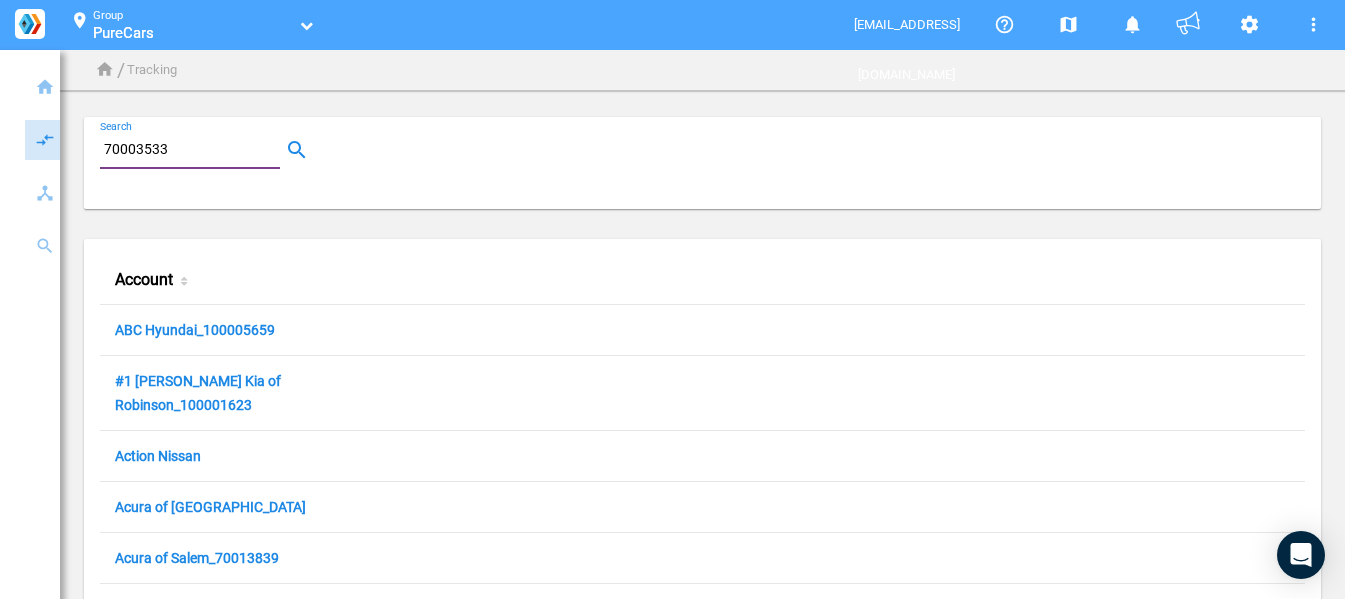 click on "70003533" at bounding box center (194, 150) 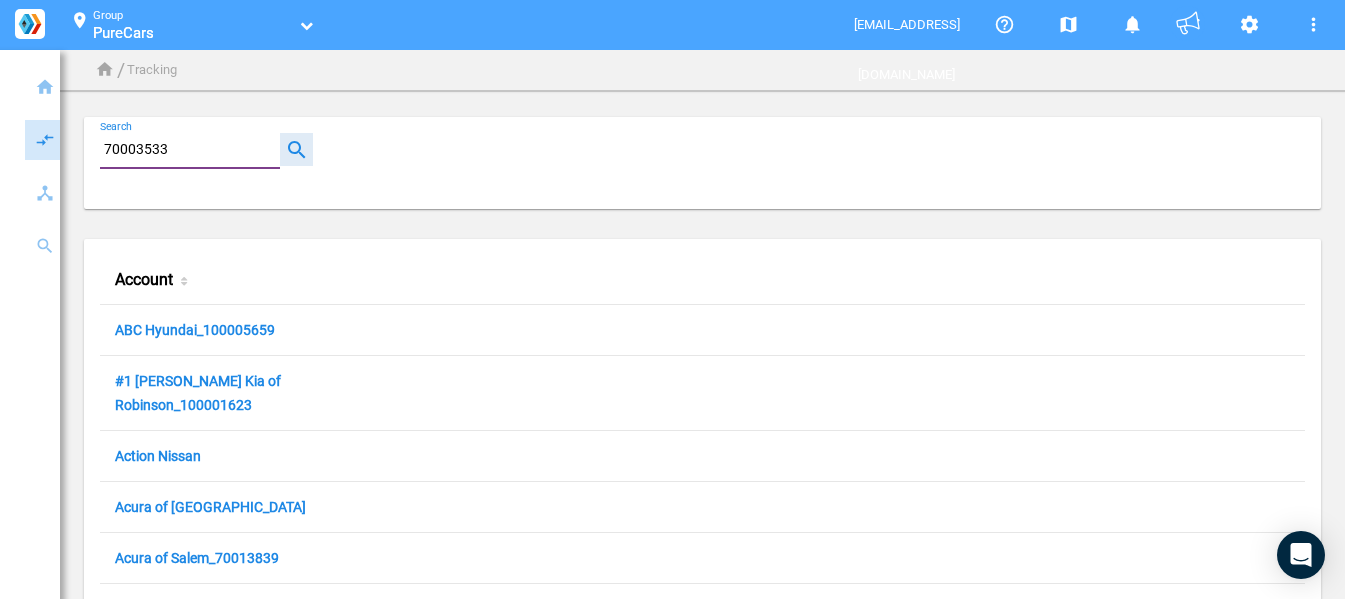 click at bounding box center (296, 149) 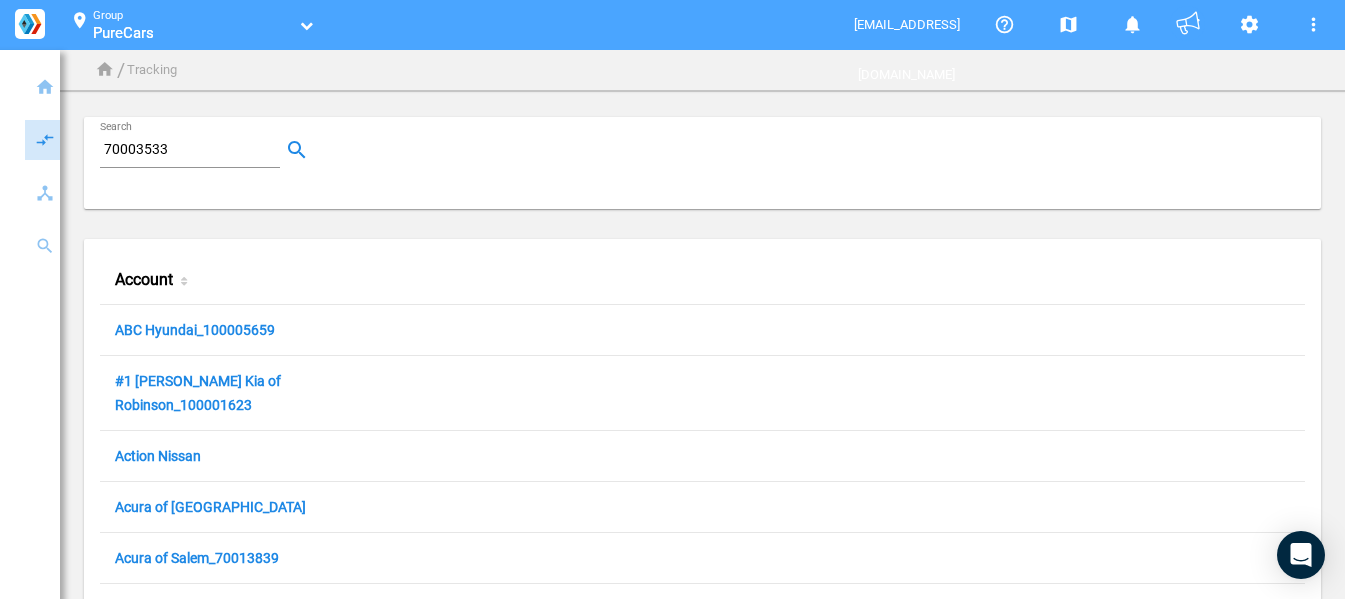 click on "home" at bounding box center [105, 70] 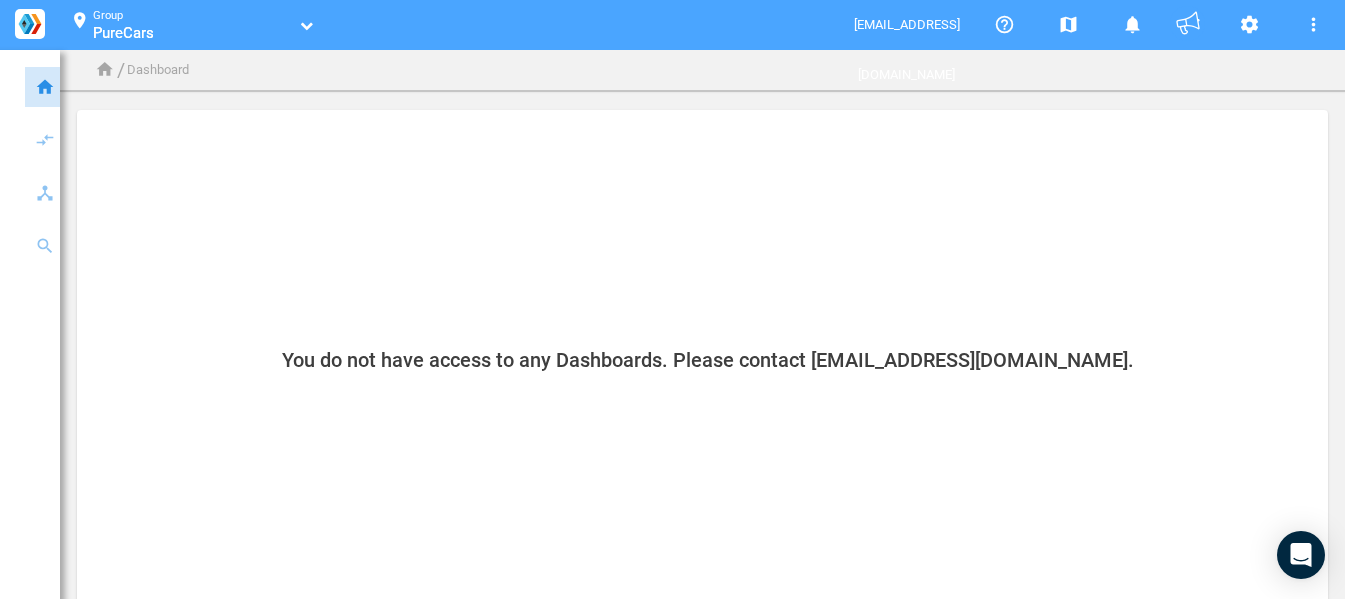 click 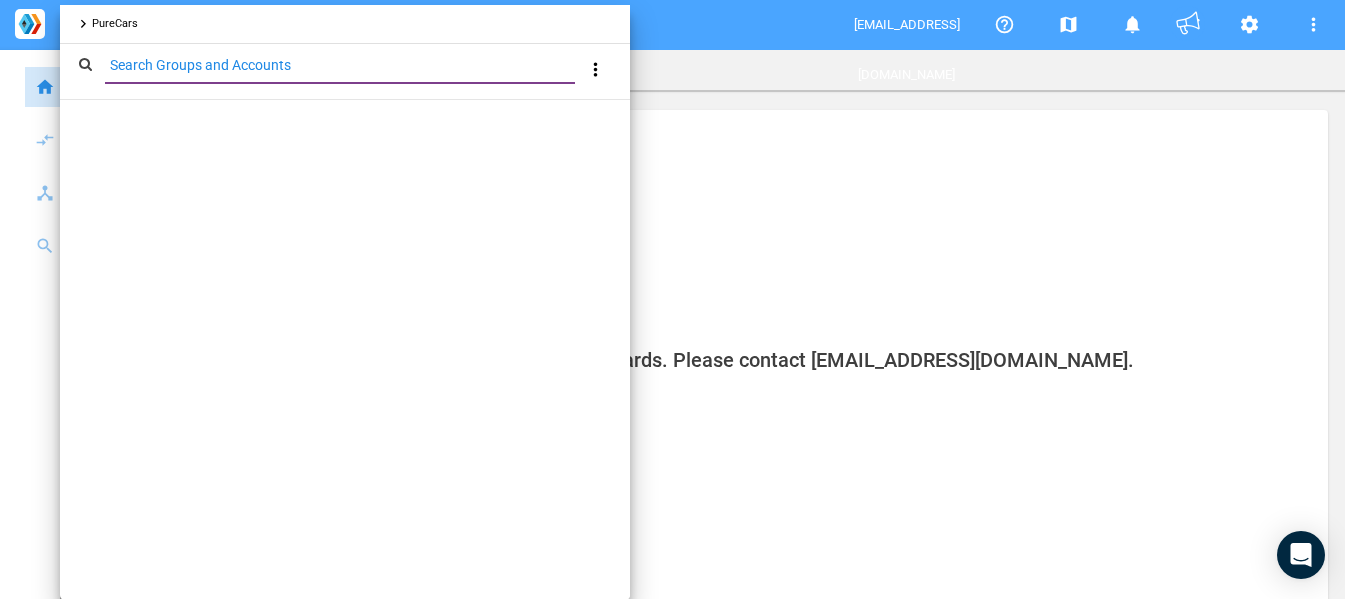 paste on "70003533" 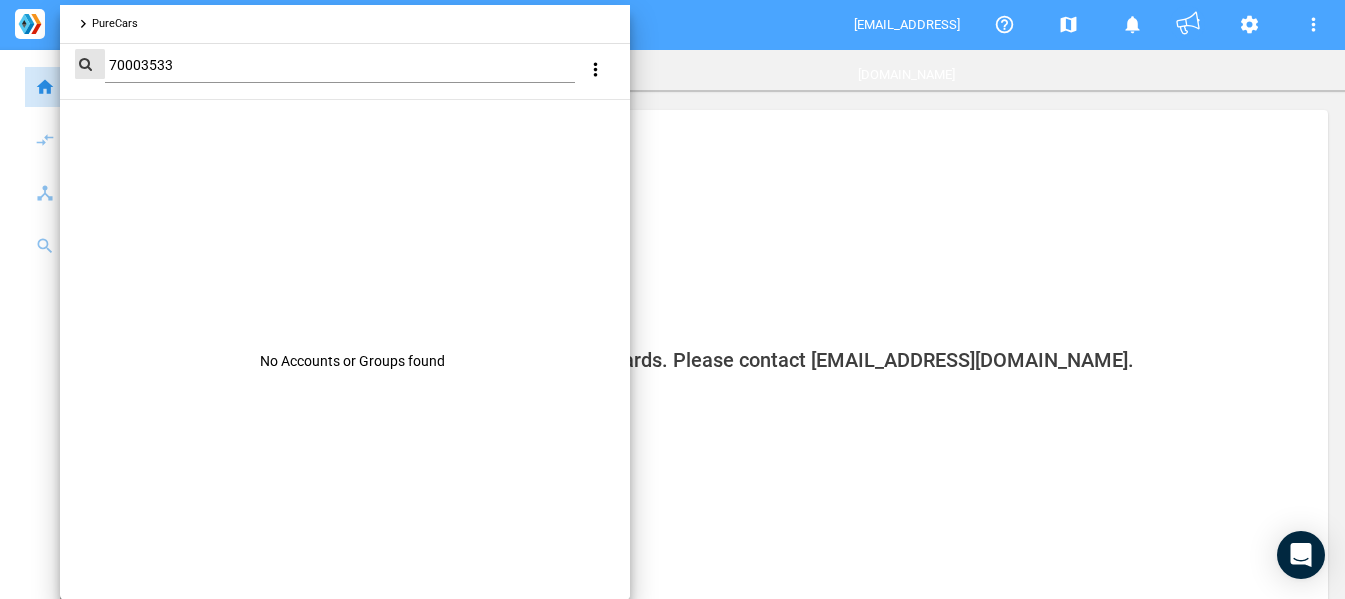 click 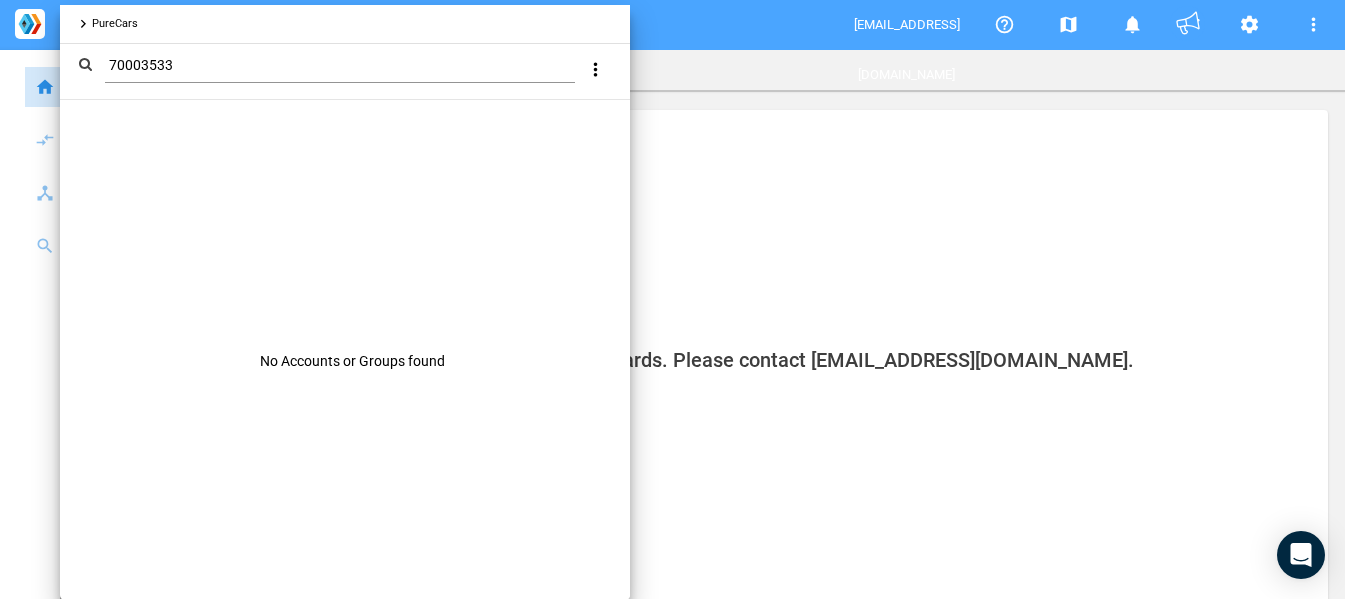 click on "more_vert" at bounding box center (595, 70) 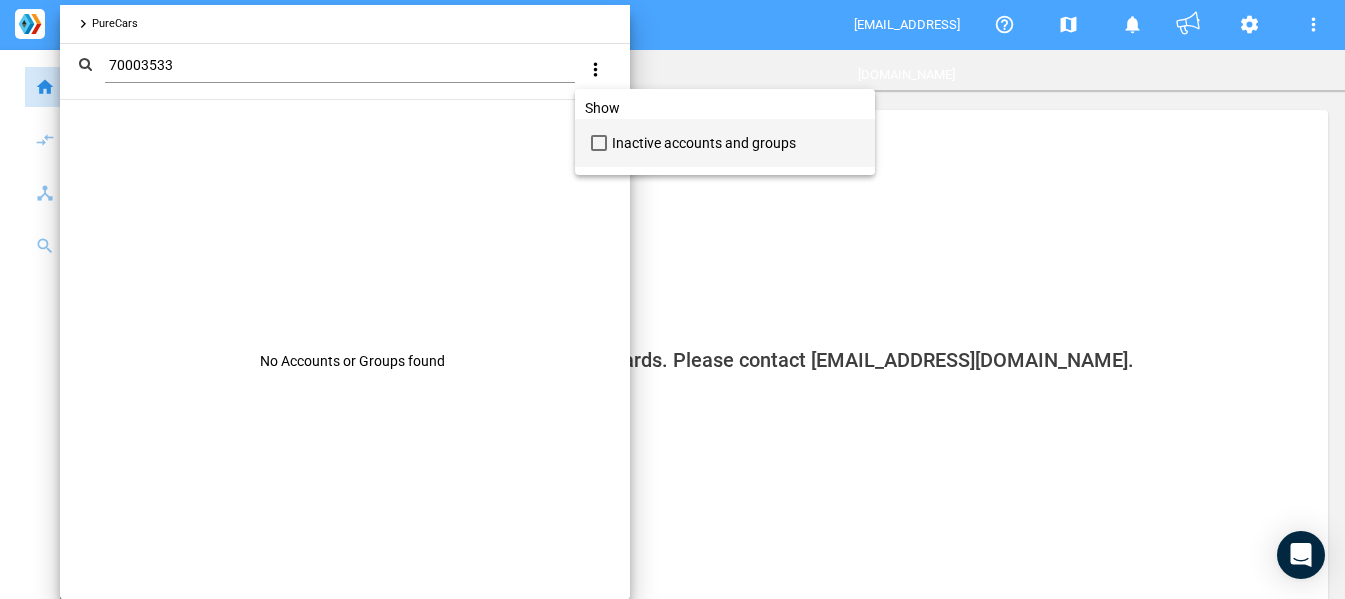click on "Inactive accounts and groups" at bounding box center (704, 143) 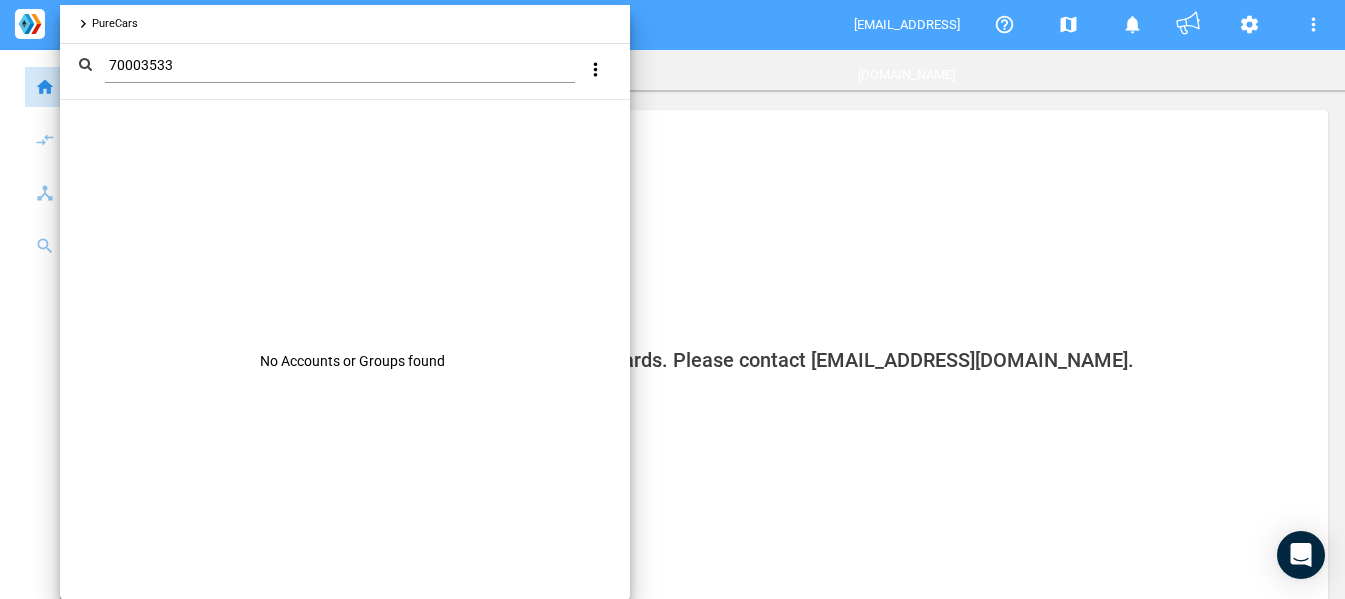 click on "70003533" at bounding box center [344, 65] 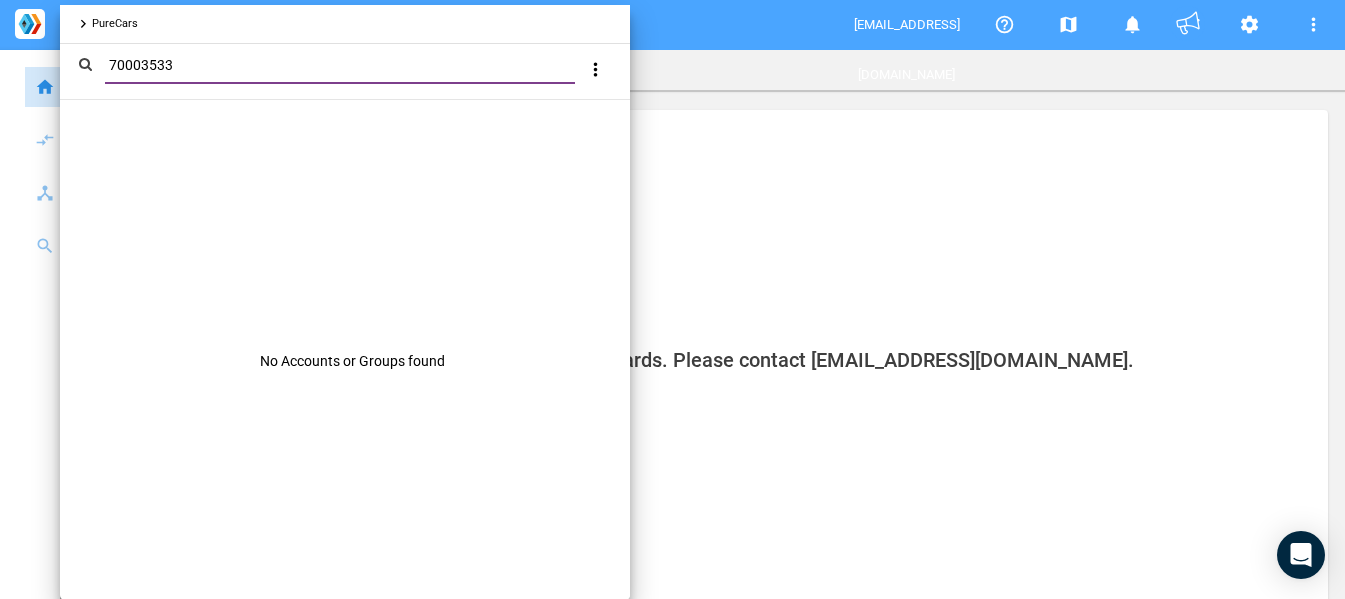 click on "70003533" at bounding box center (344, 65) 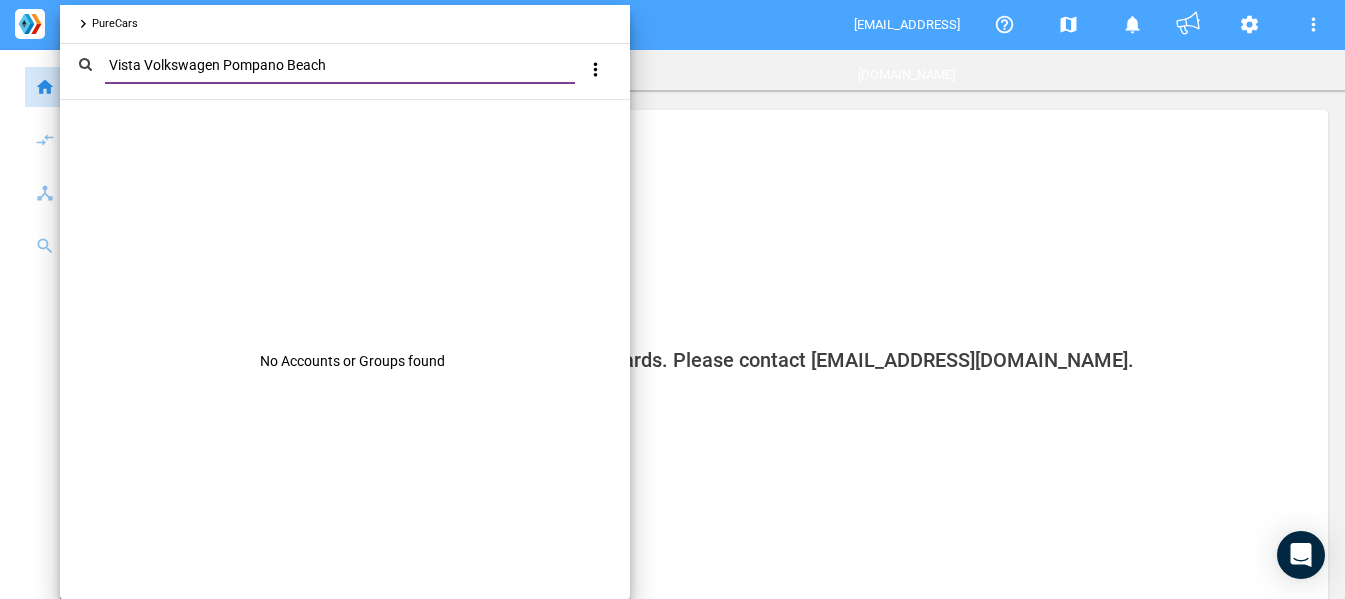 type on "Vista Volkswagen Pompano Beach" 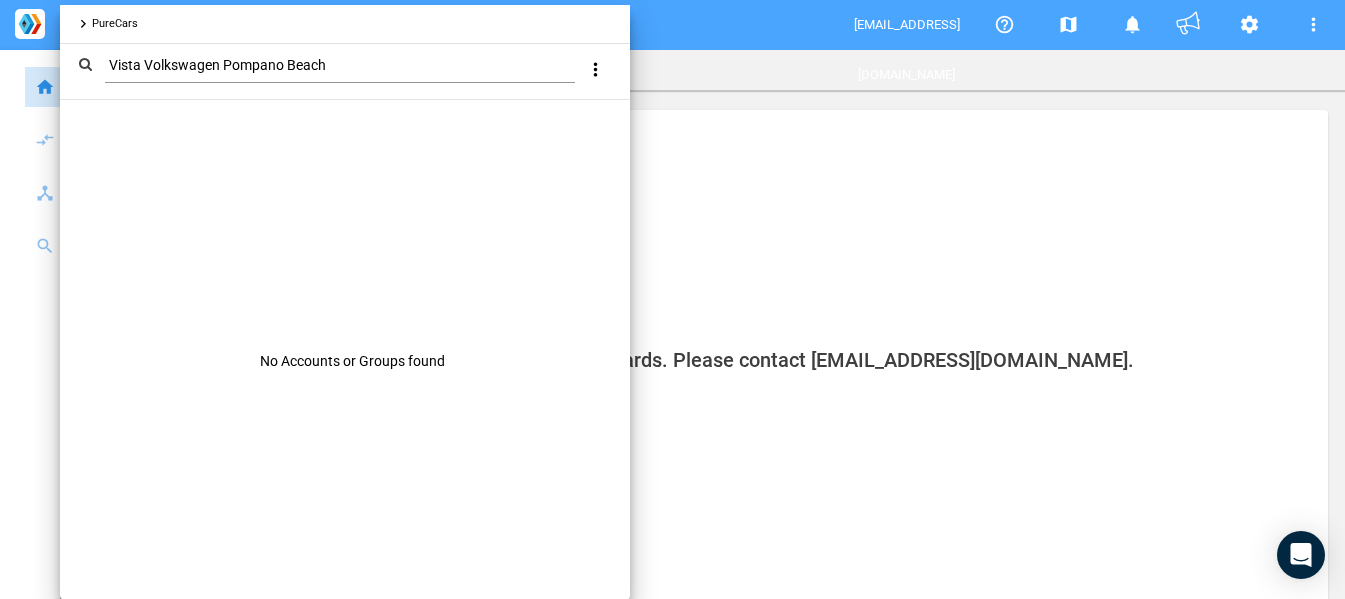click at bounding box center (672, 299) 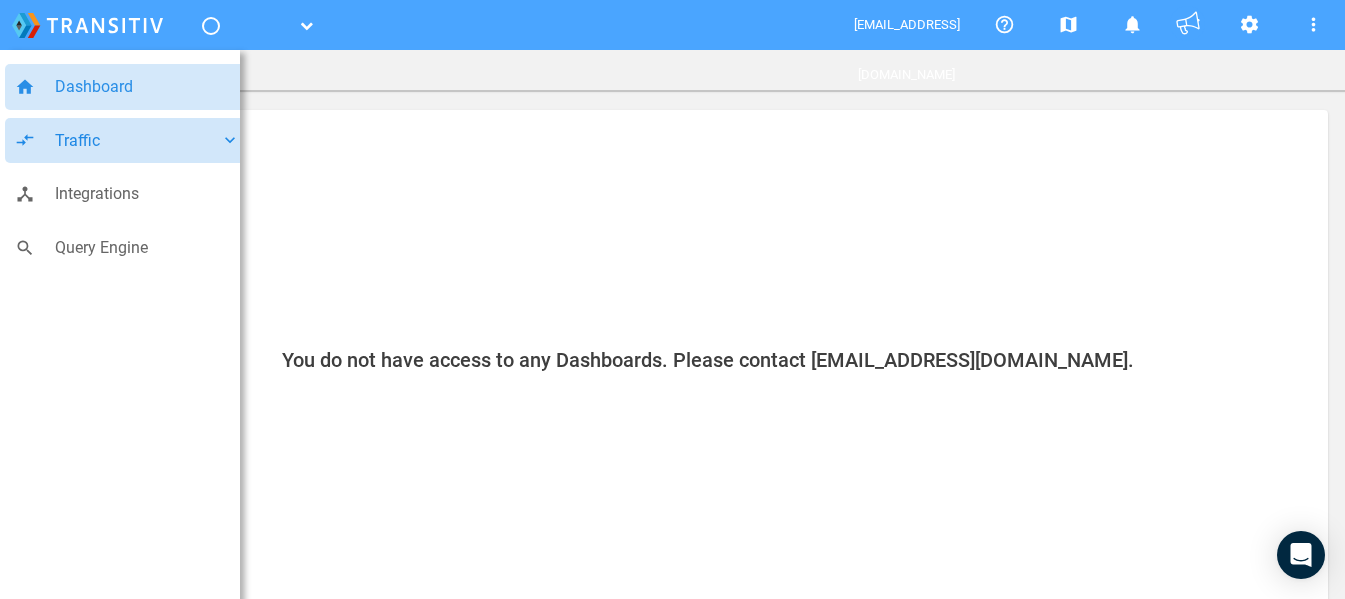 click on "Traffic" at bounding box center (137, 141) 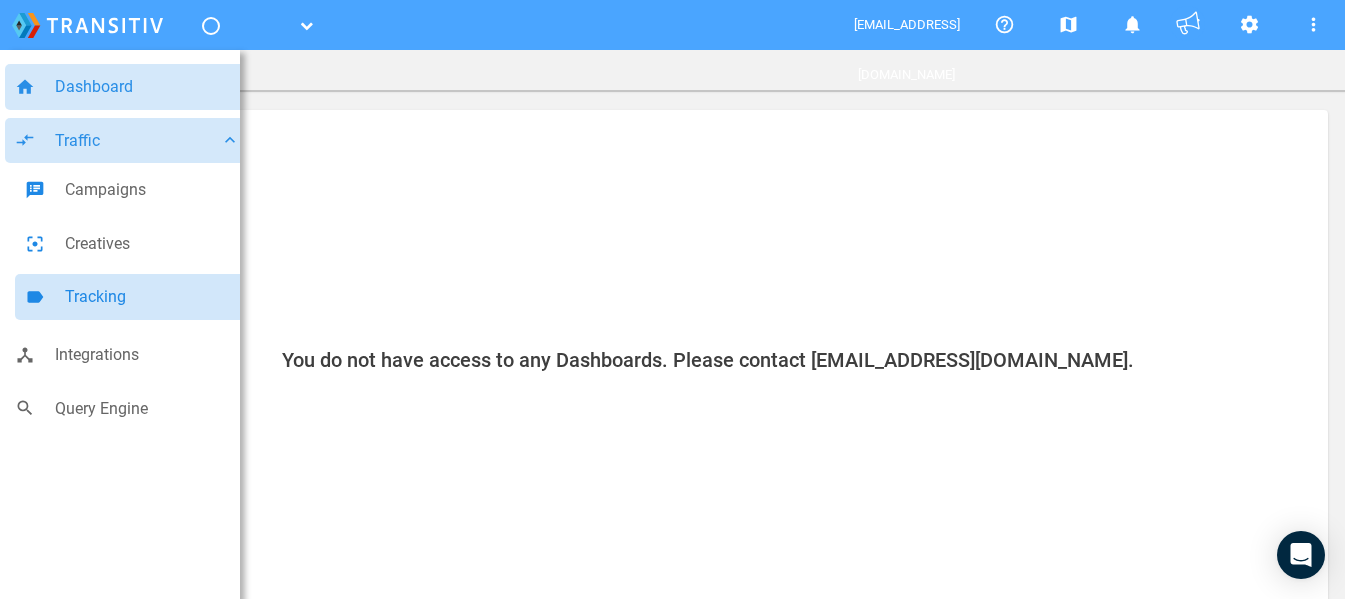 click on "Tracking" at bounding box center (152, 297) 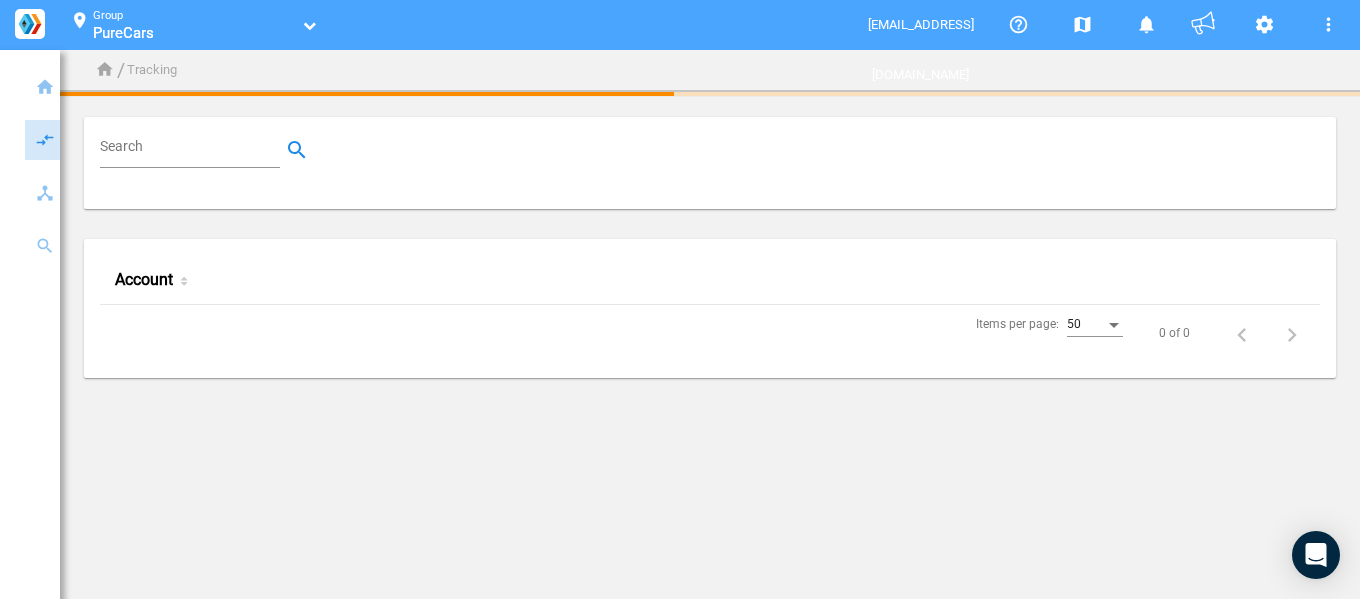 click on "Search" at bounding box center (194, 150) 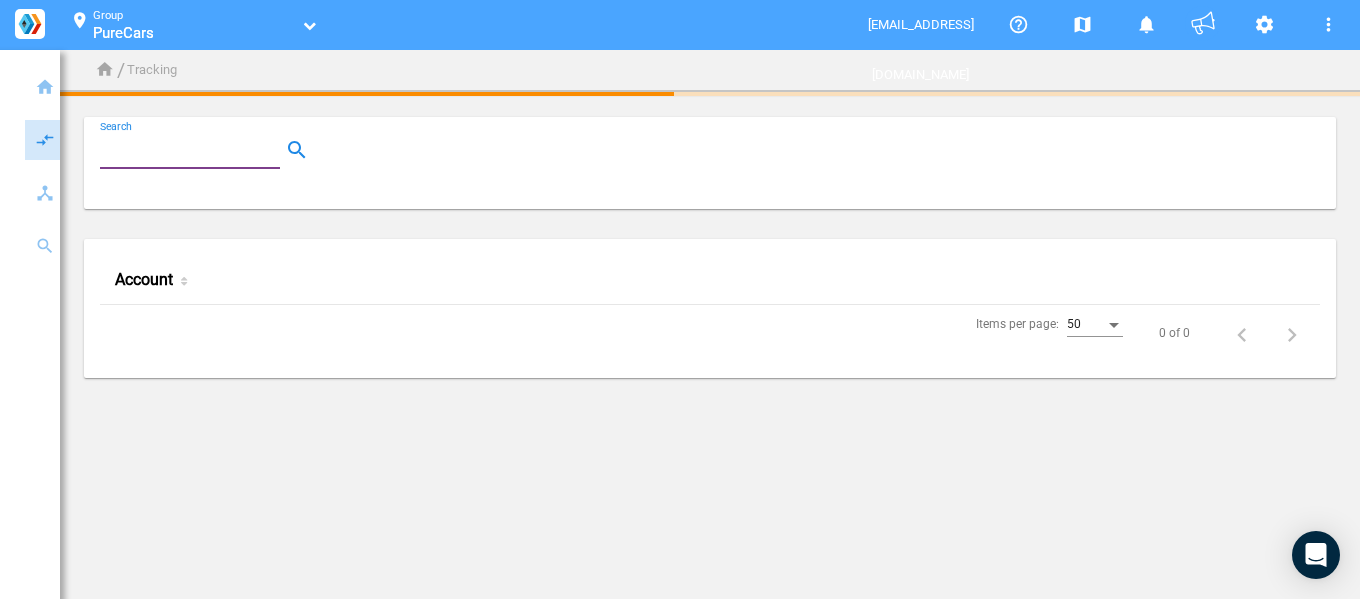 paste on "Vista Volkswagen Pompano Beach" 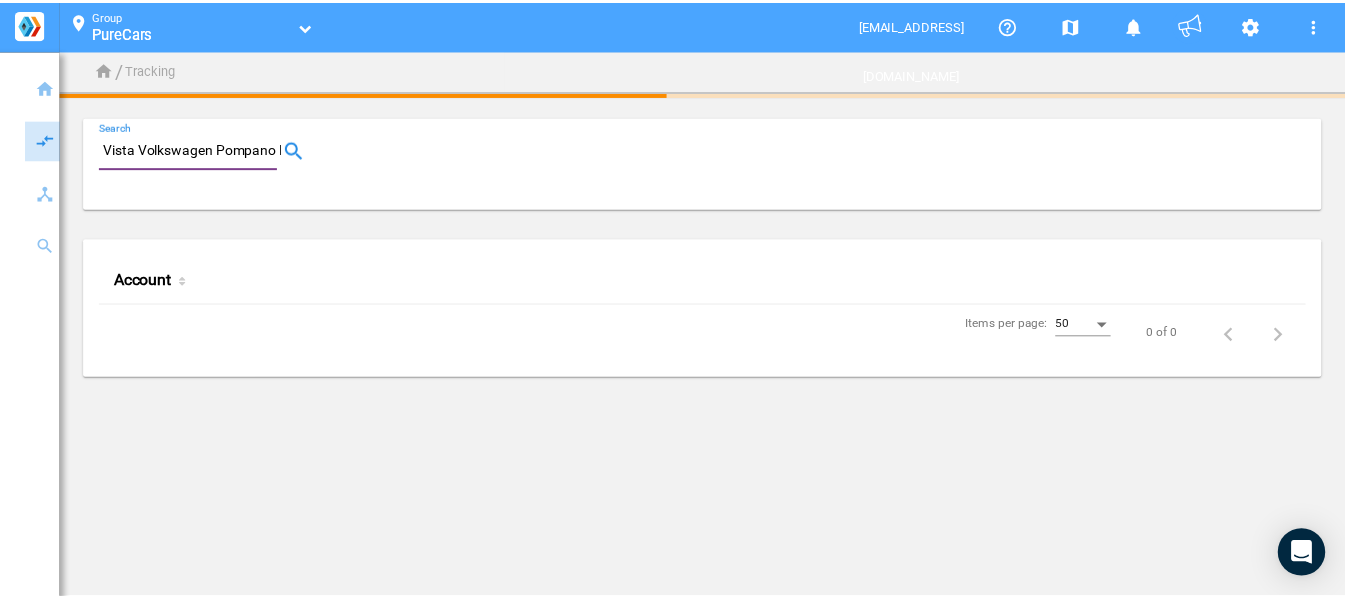 scroll, scrollTop: 0, scrollLeft: 36, axis: horizontal 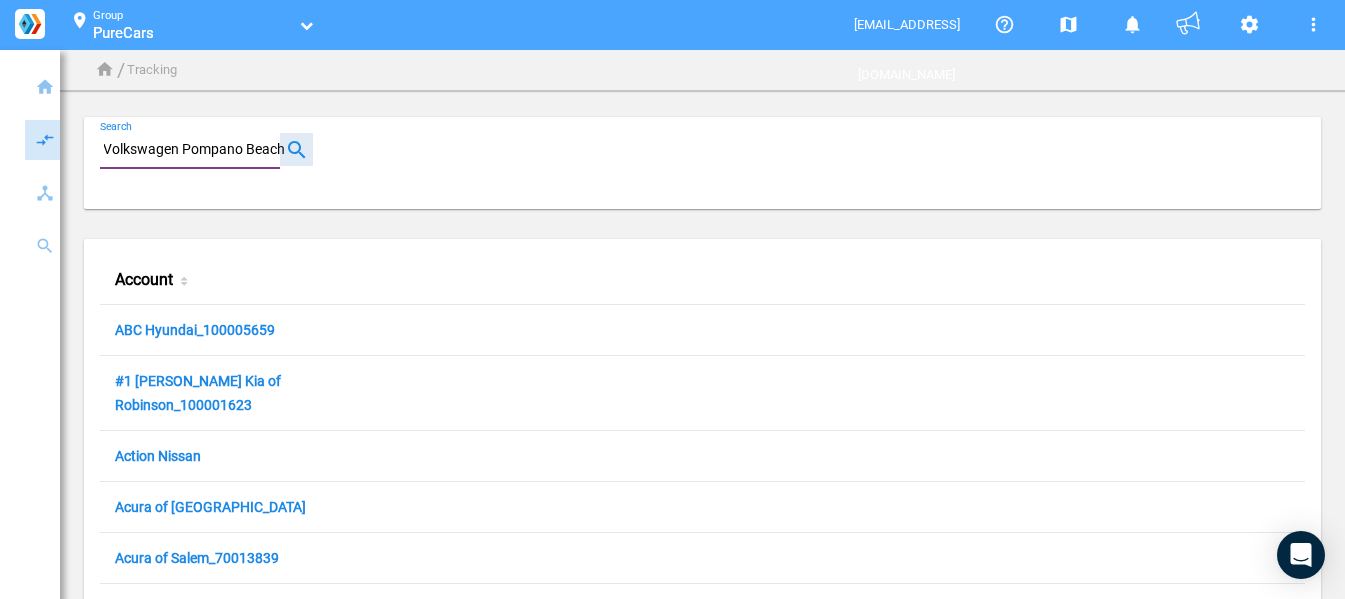 type on "Vista Volkswagen Pompano Beach" 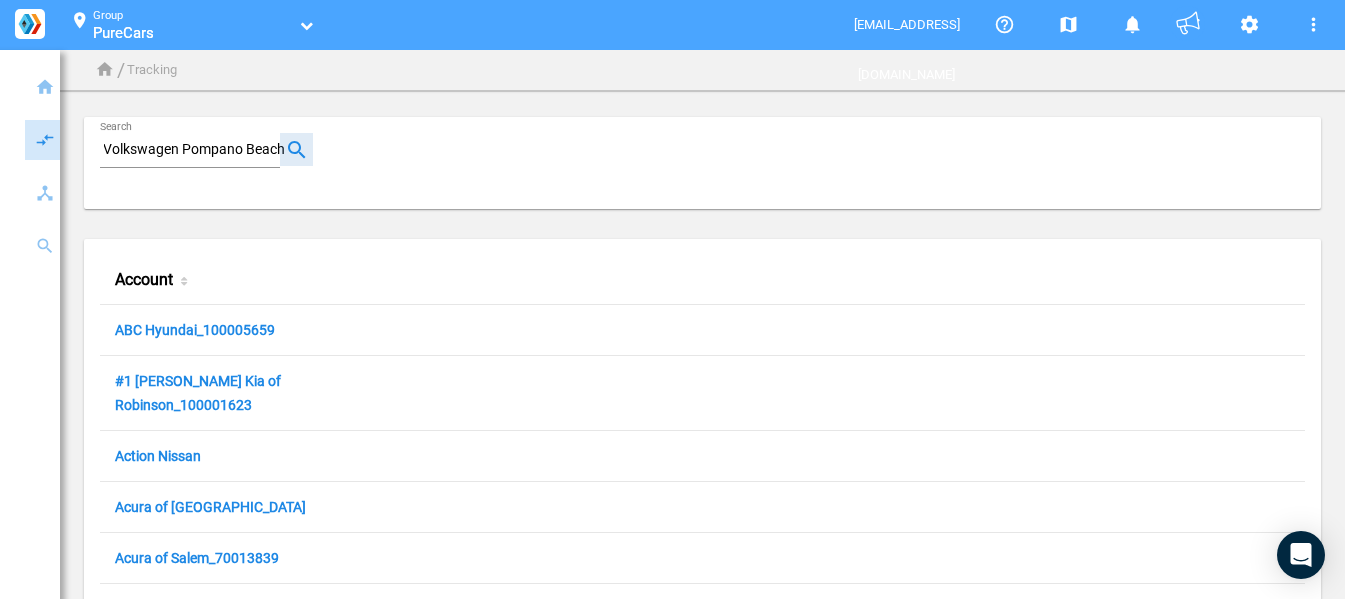 scroll, scrollTop: 0, scrollLeft: 0, axis: both 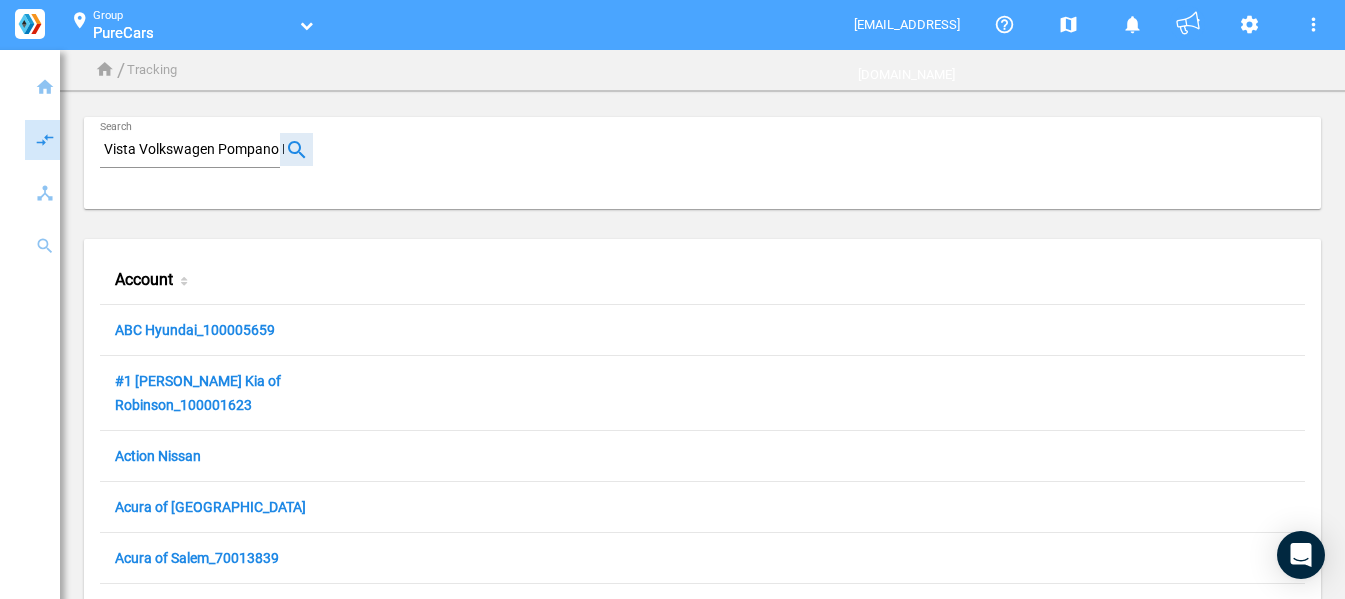 click at bounding box center (296, 149) 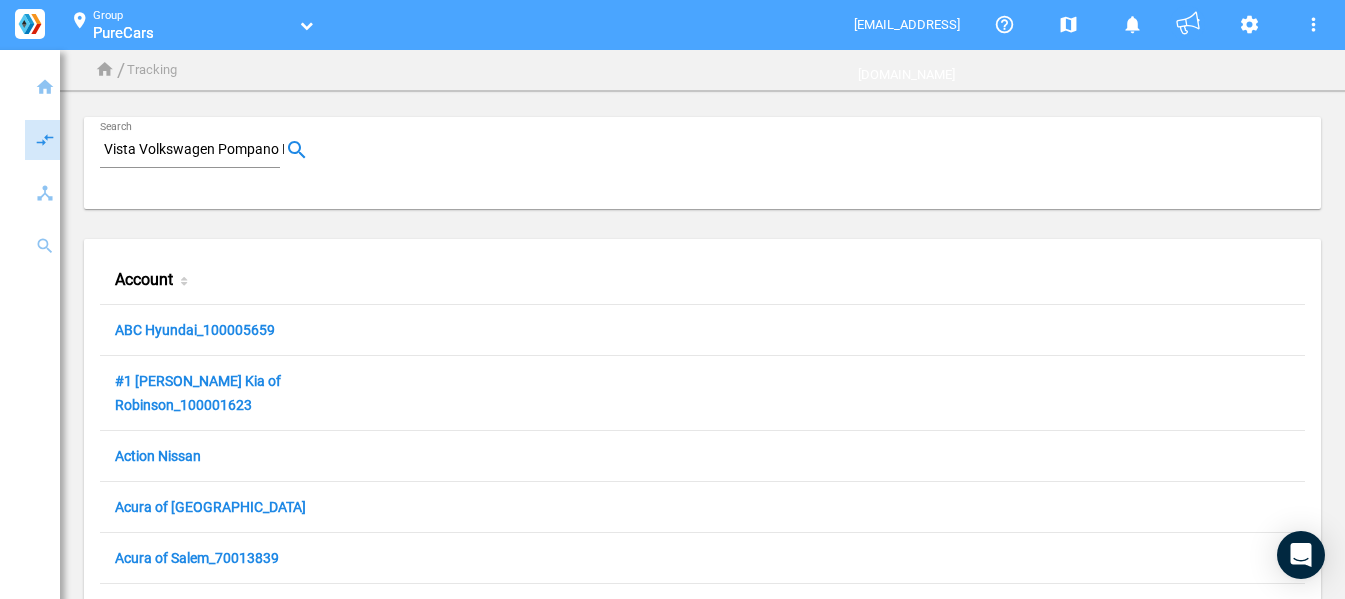 click on "Vista Volkswagen Pompano Beach" at bounding box center [194, 150] 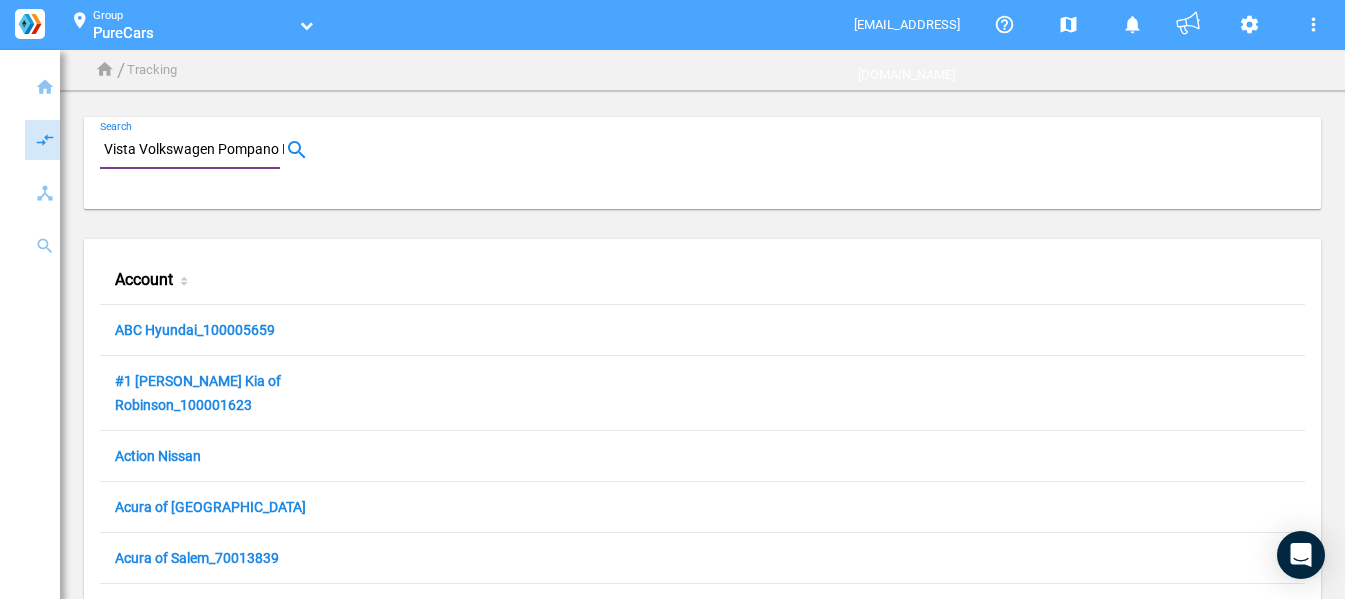 click on "Vista Volkswagen Pompano Beach" at bounding box center [194, 150] 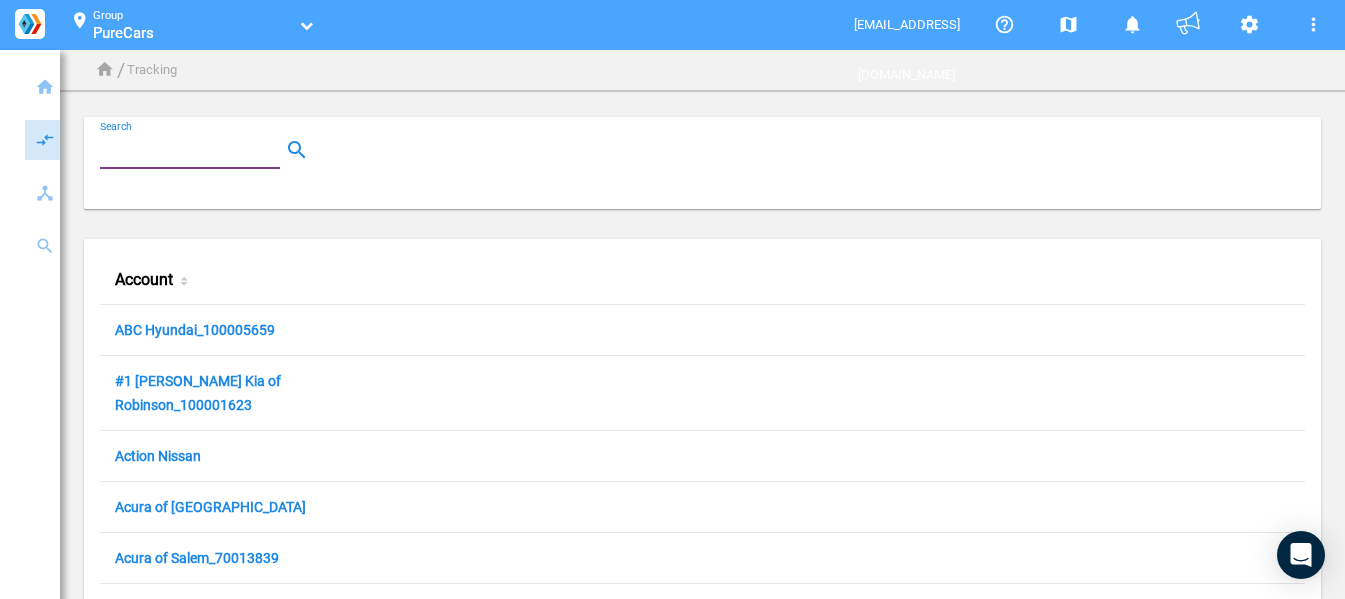 type 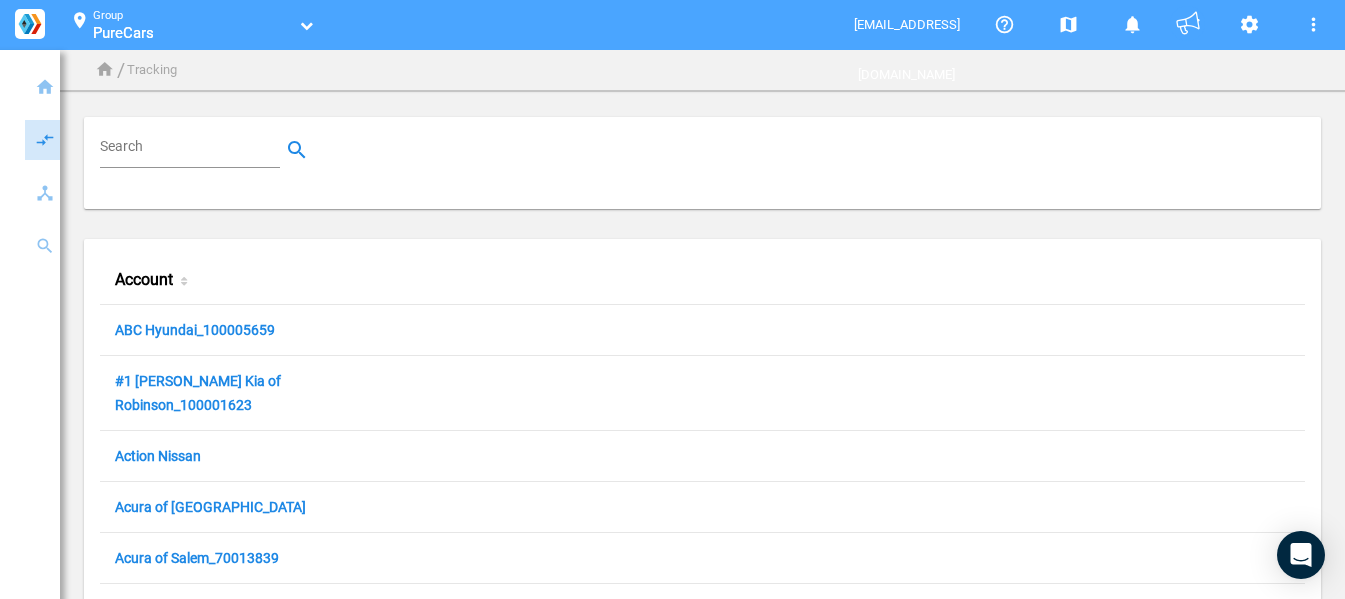 click on "Search" at bounding box center [702, 163] 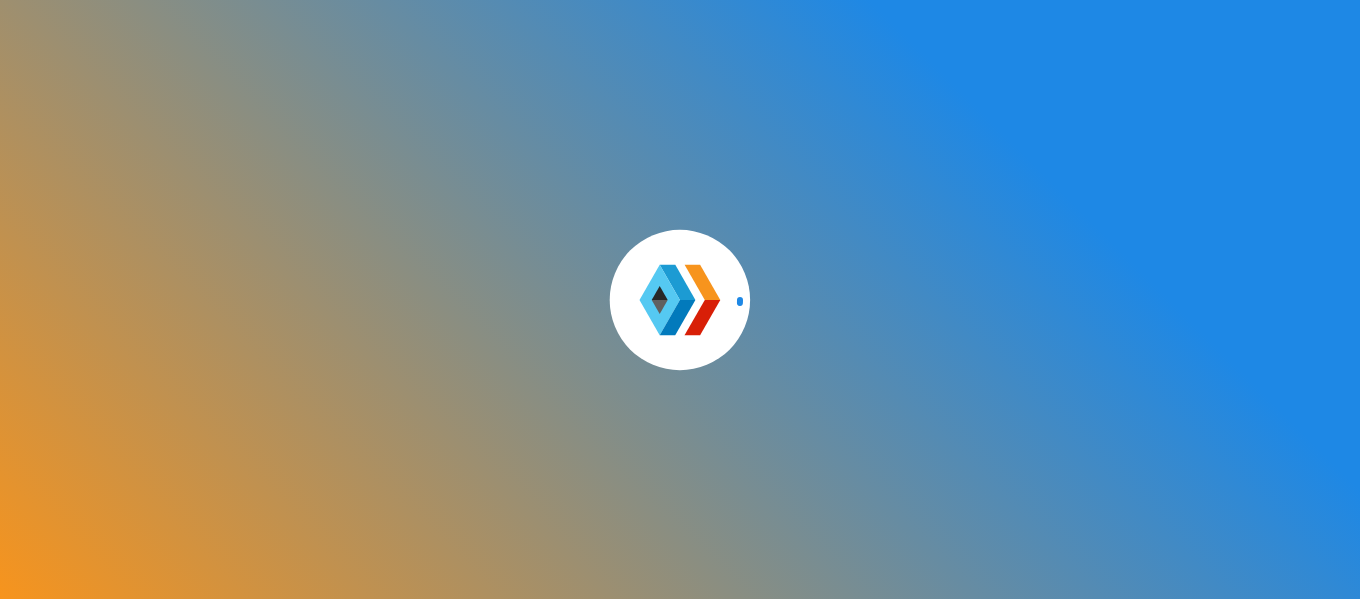 scroll, scrollTop: 0, scrollLeft: 0, axis: both 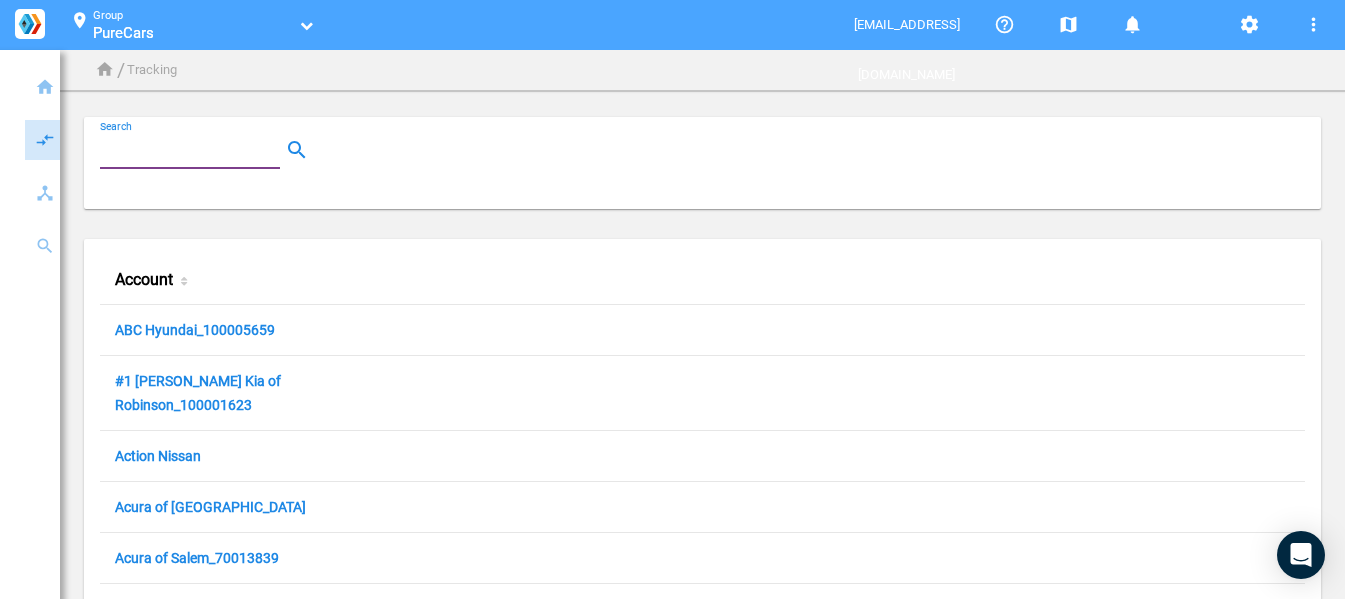 click on "Search" at bounding box center [194, 150] 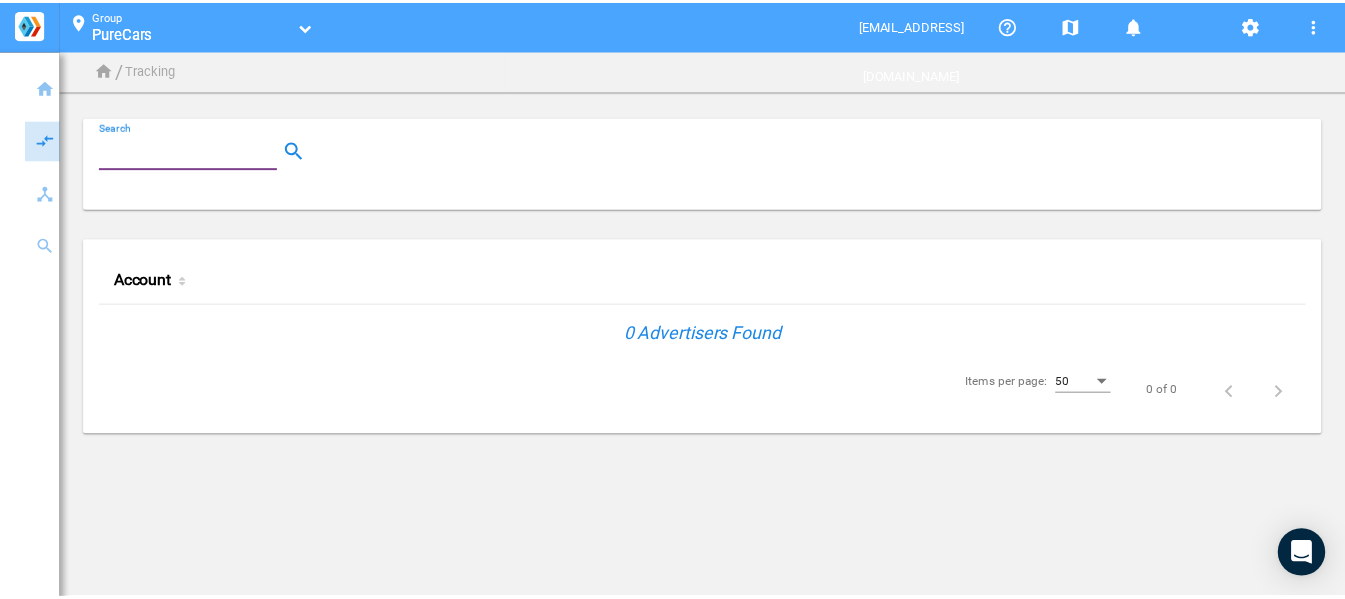 scroll, scrollTop: 0, scrollLeft: 0, axis: both 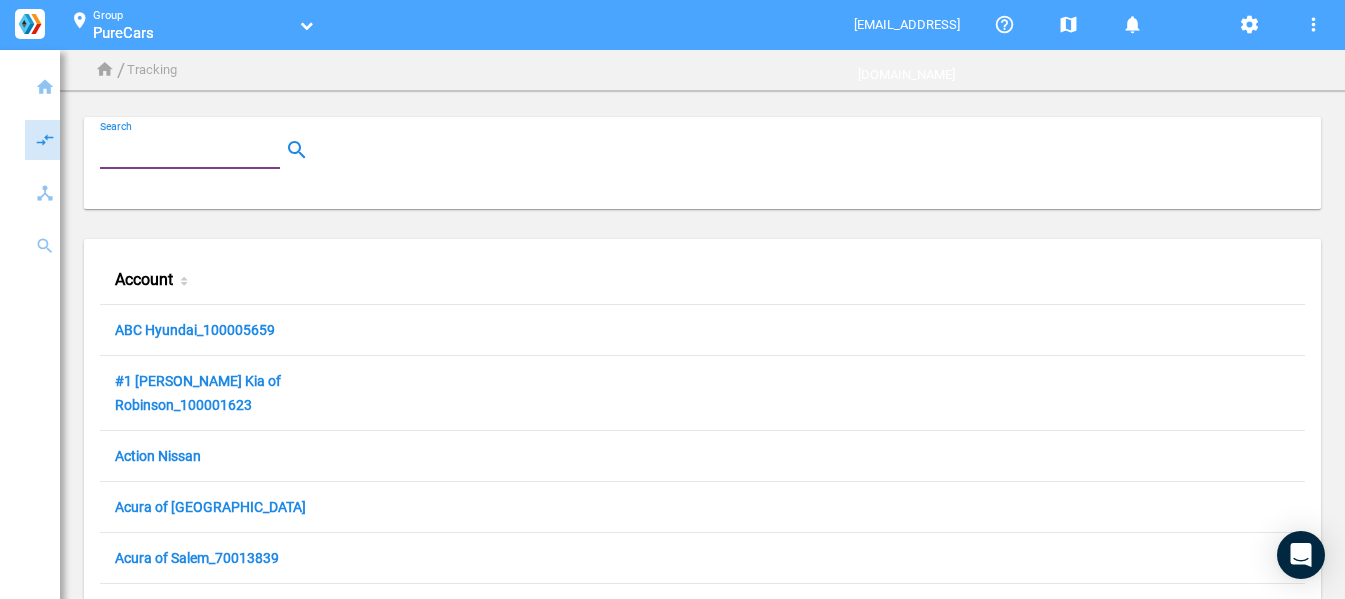 paste on "70003533" 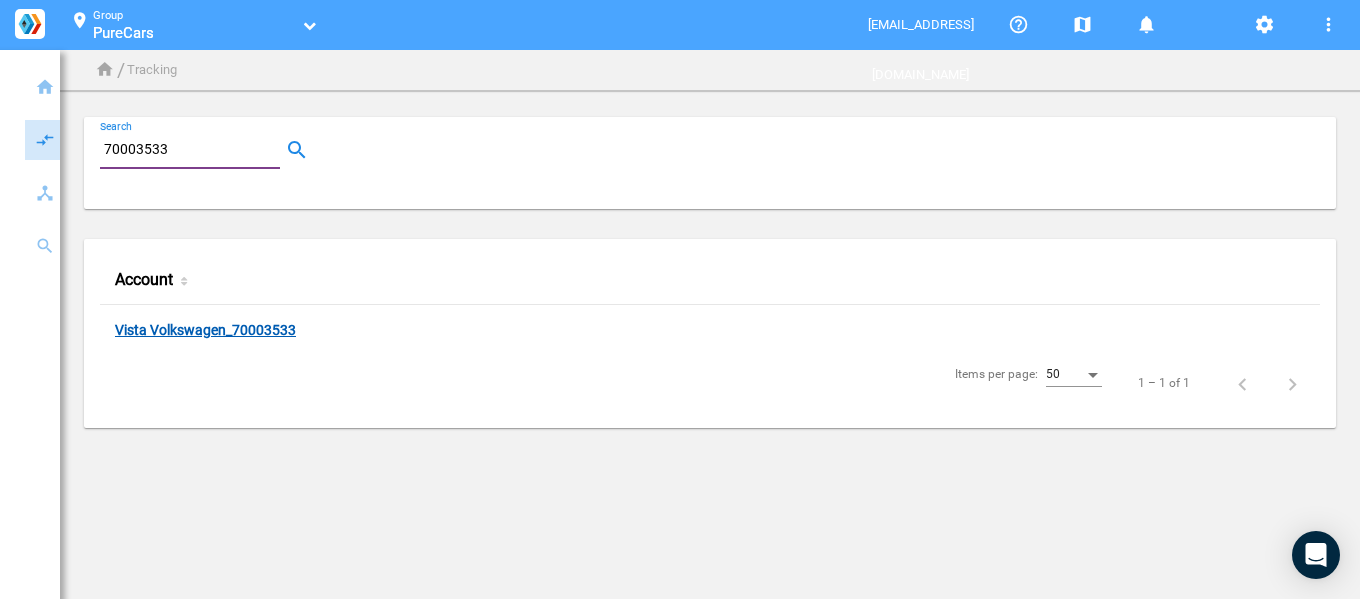 type on "70003533" 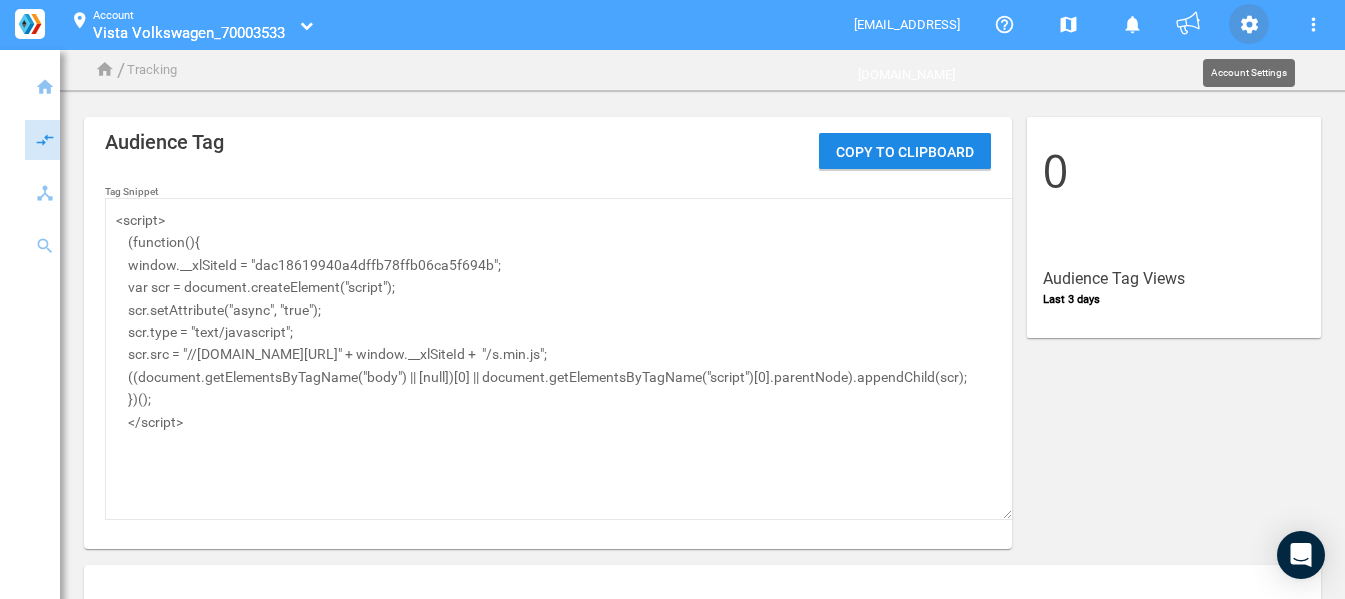 click on "settings" at bounding box center (1249, 24) 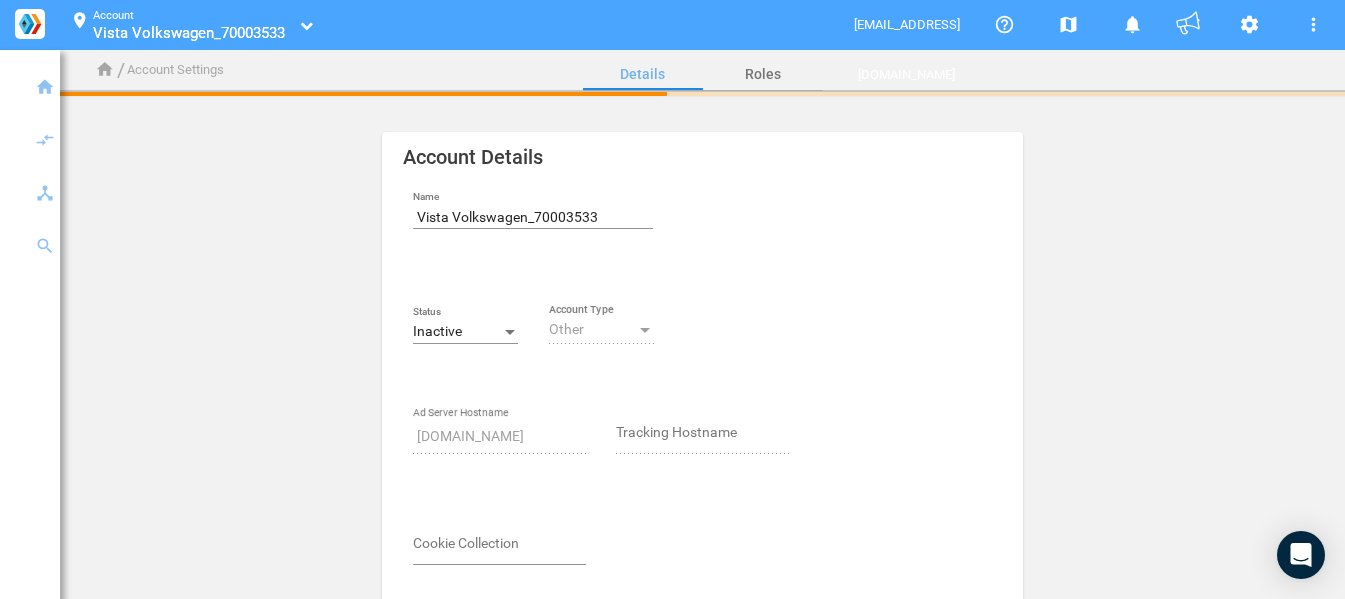 click at bounding box center [510, 332] 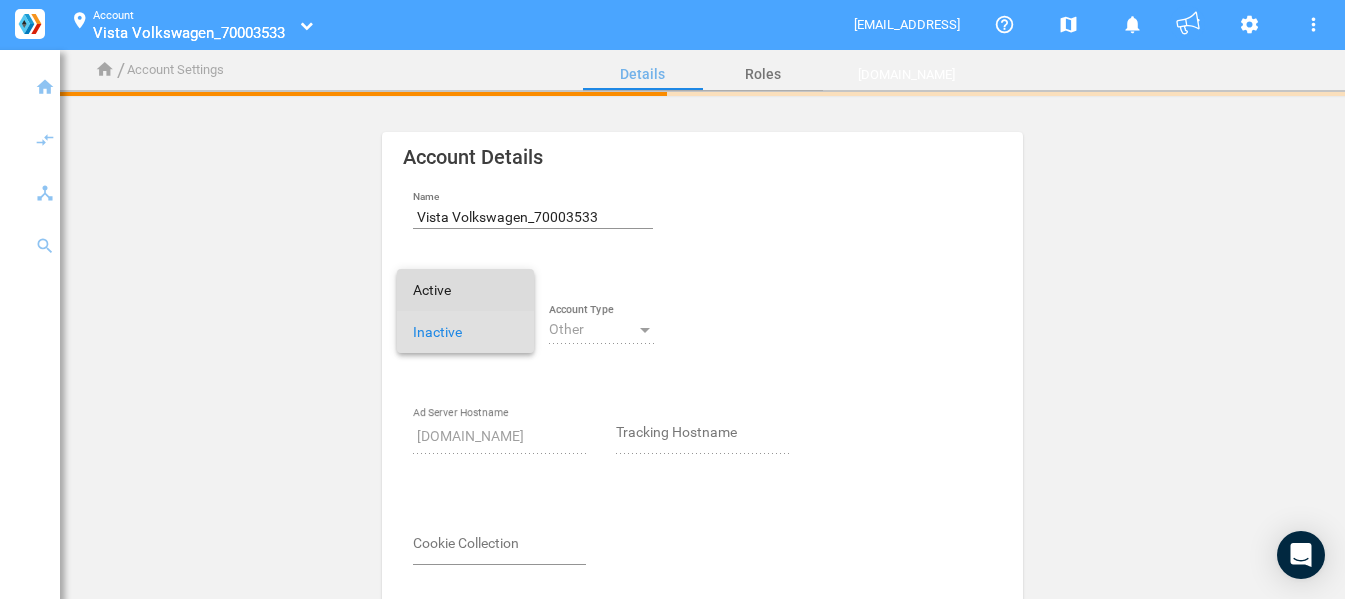 click on "Active" at bounding box center [465, 290] 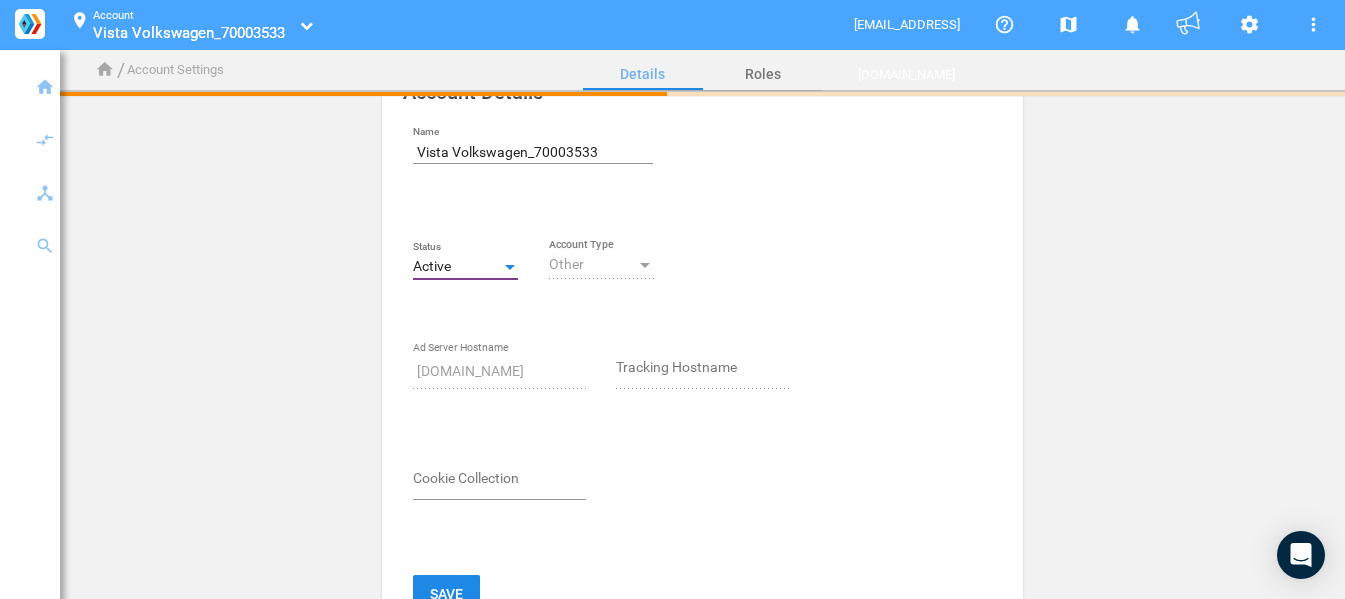scroll, scrollTop: 100, scrollLeft: 0, axis: vertical 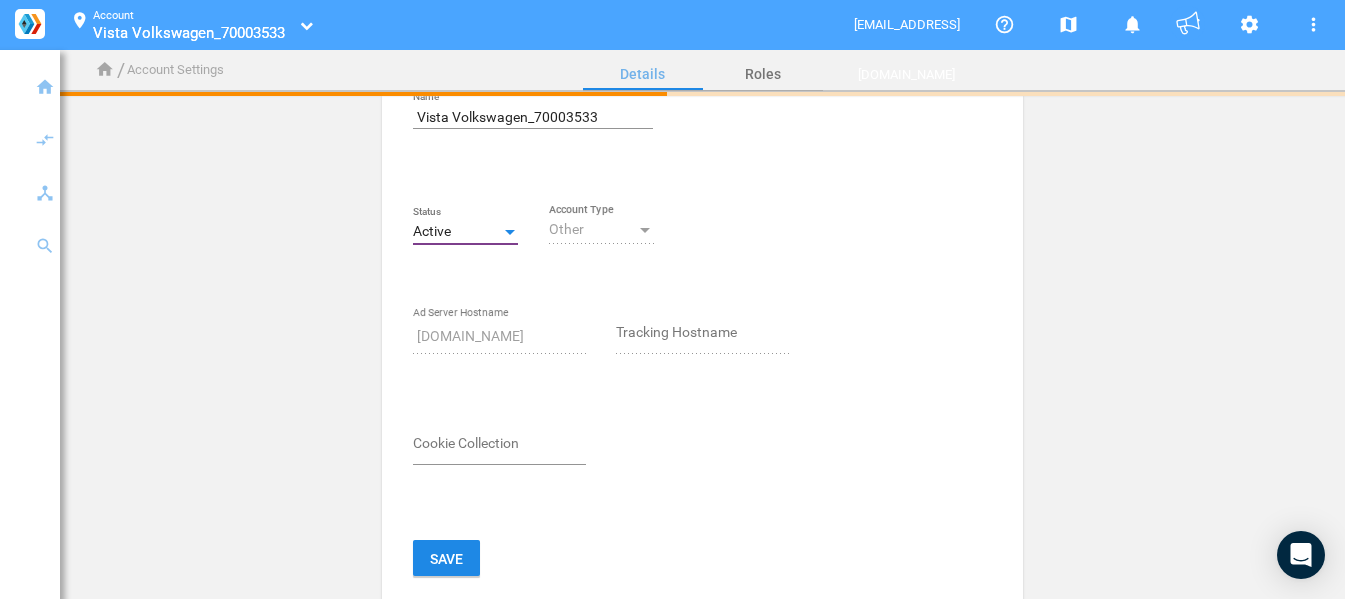 click on "Cookie Collection" at bounding box center [499, 448] 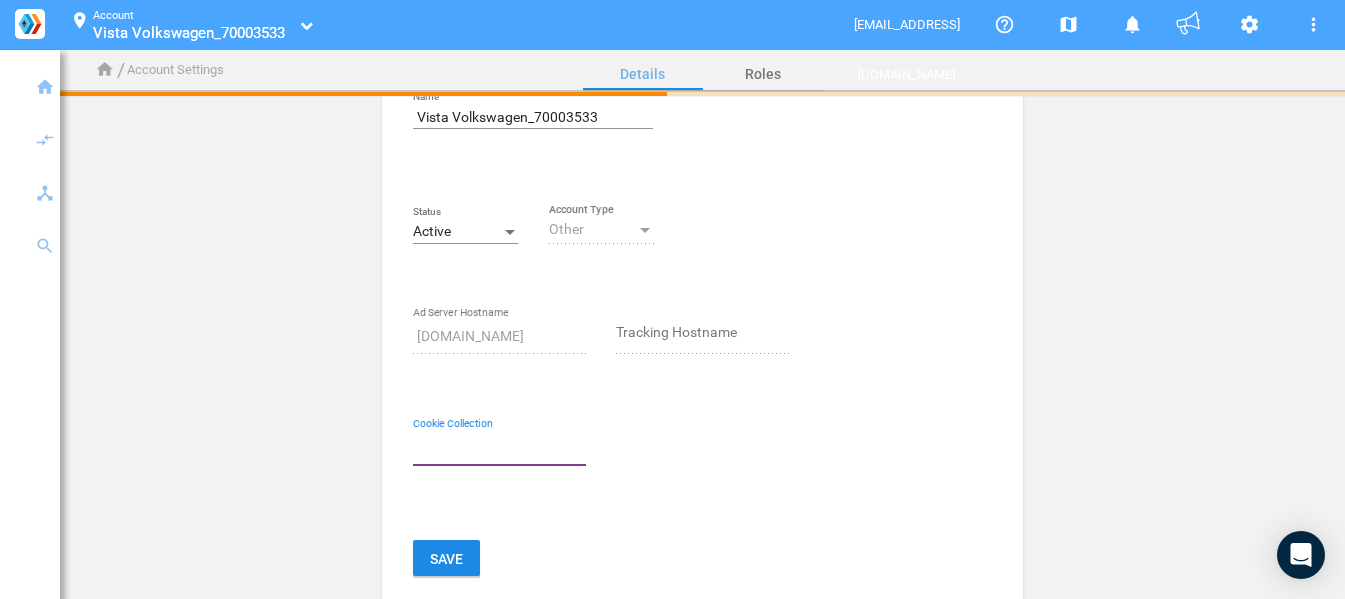 paste on "_pcUID" 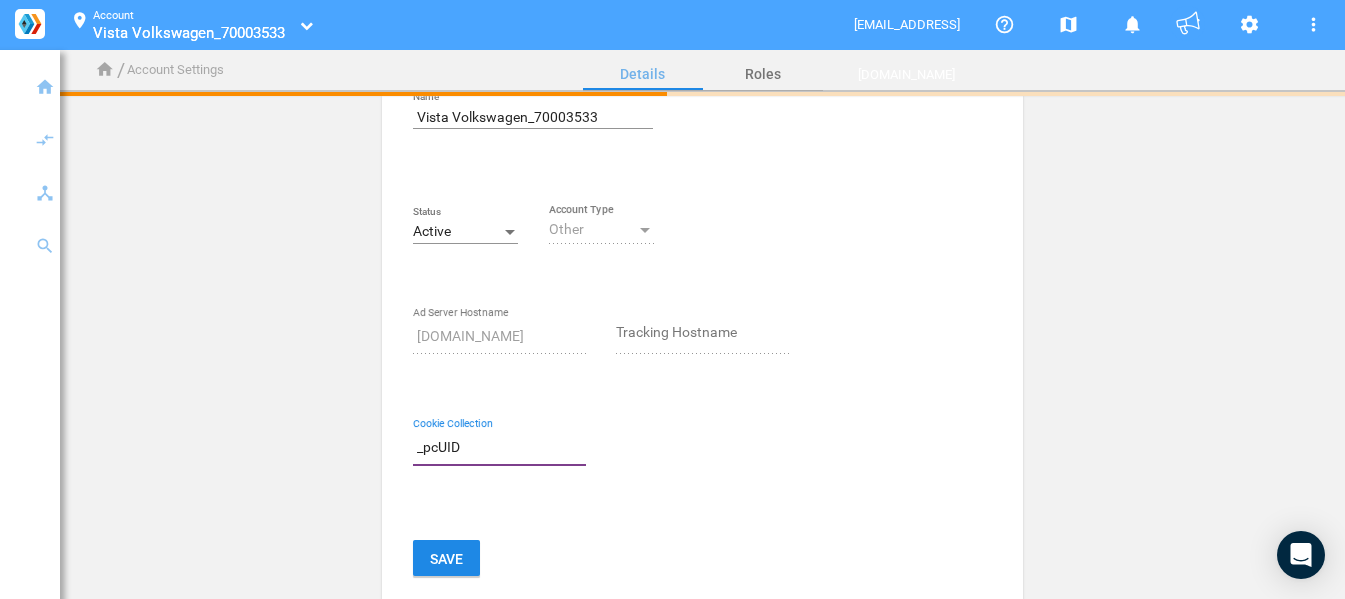 type on "_pcUID" 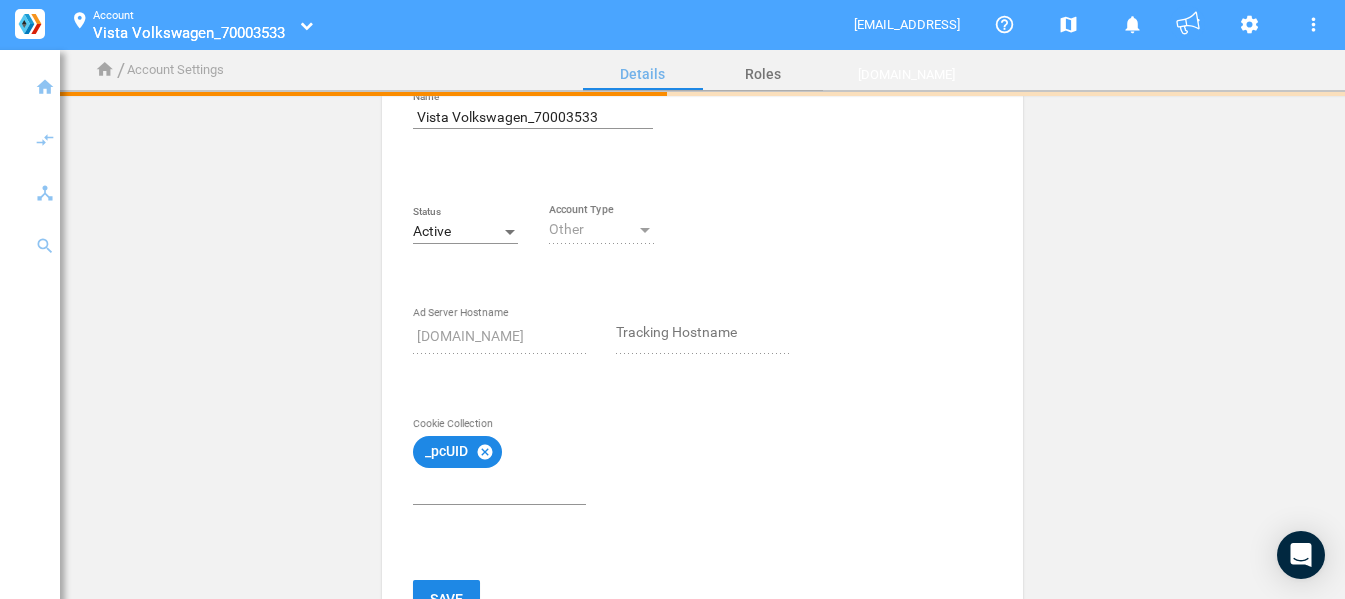 click on "_pcUID  cancel Cookie Collection" at bounding box center (601, 504) 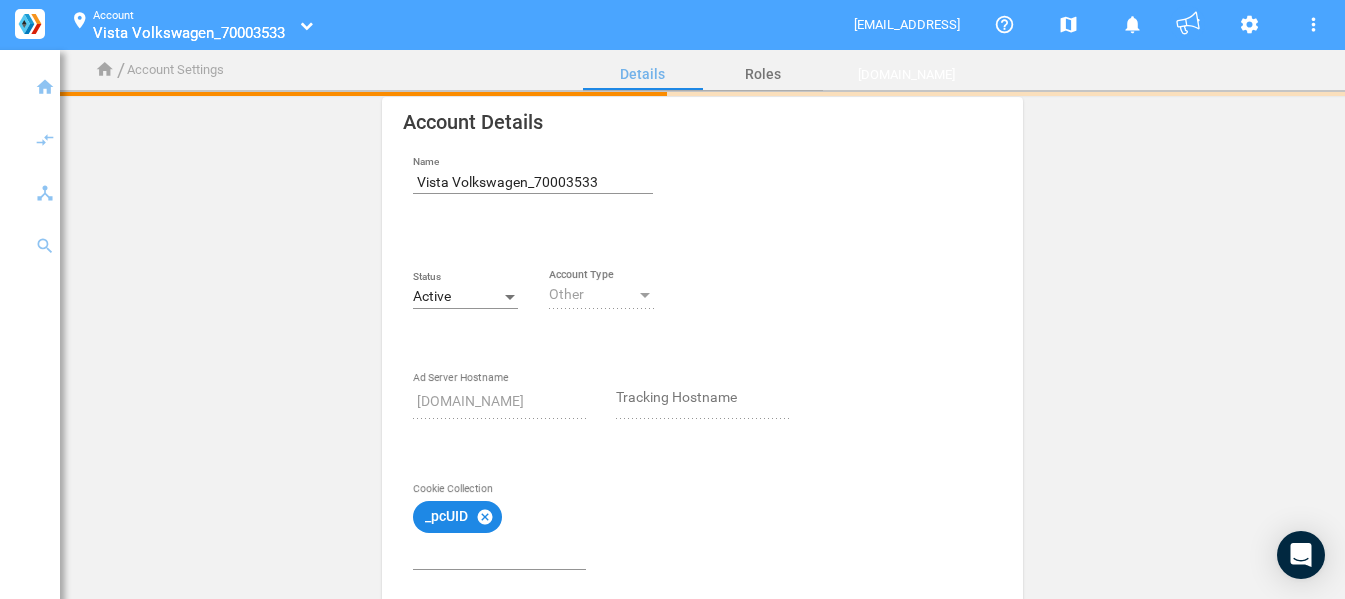scroll, scrollTop: 0, scrollLeft: 0, axis: both 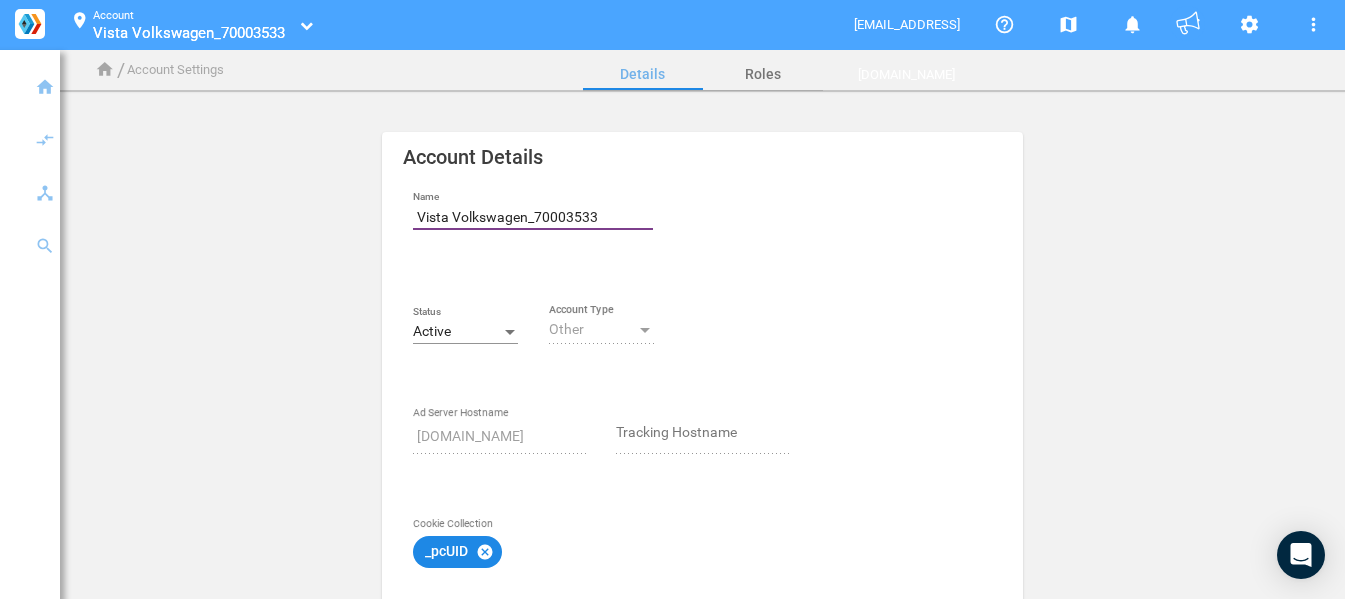 drag, startPoint x: 415, startPoint y: 222, endPoint x: 525, endPoint y: 220, distance: 110.01818 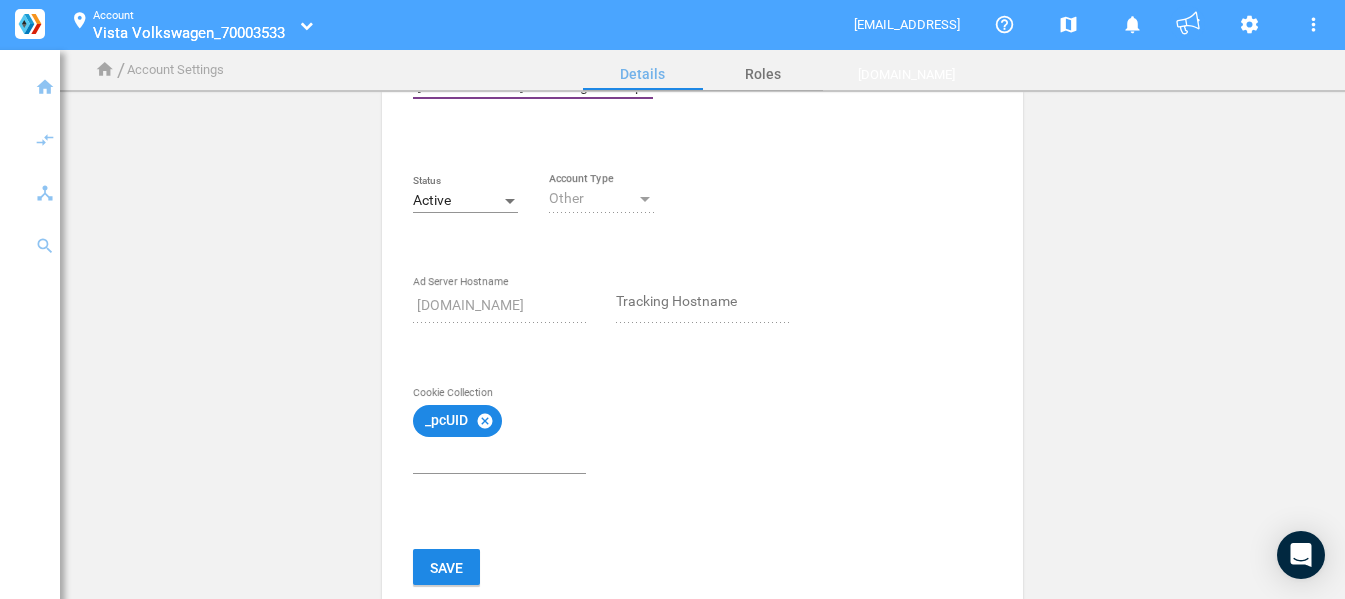 scroll, scrollTop: 300, scrollLeft: 0, axis: vertical 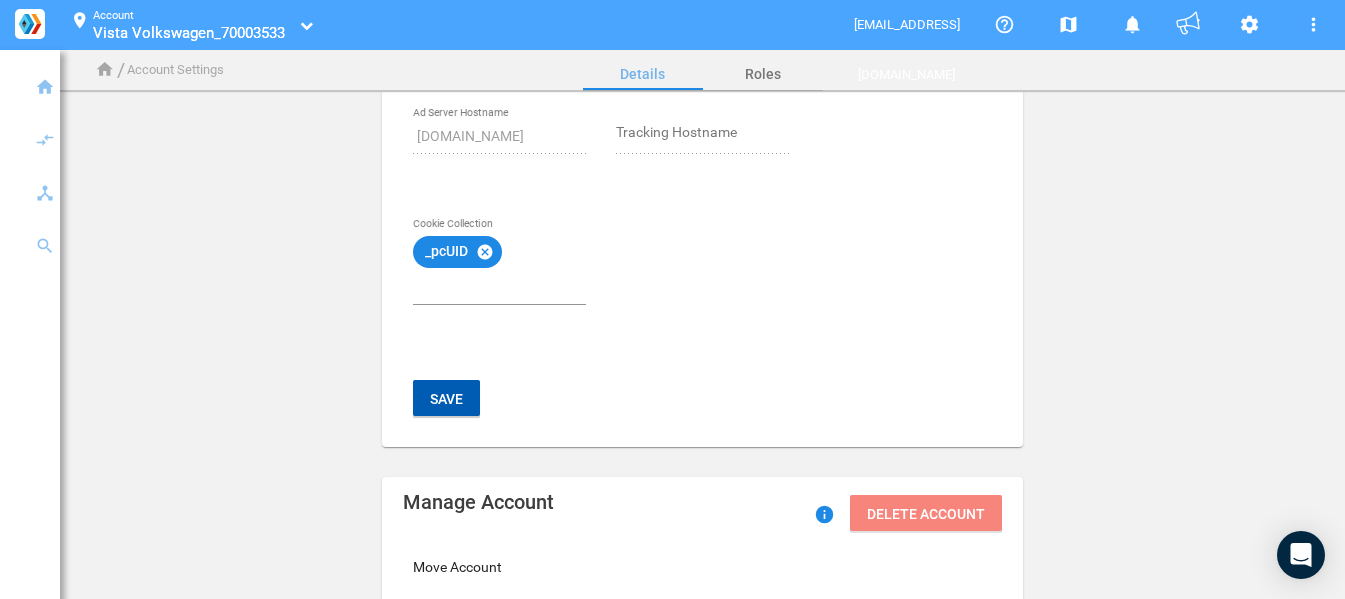 type on "[PERSON_NAME] Volkswagen Pompano Beach_70003533" 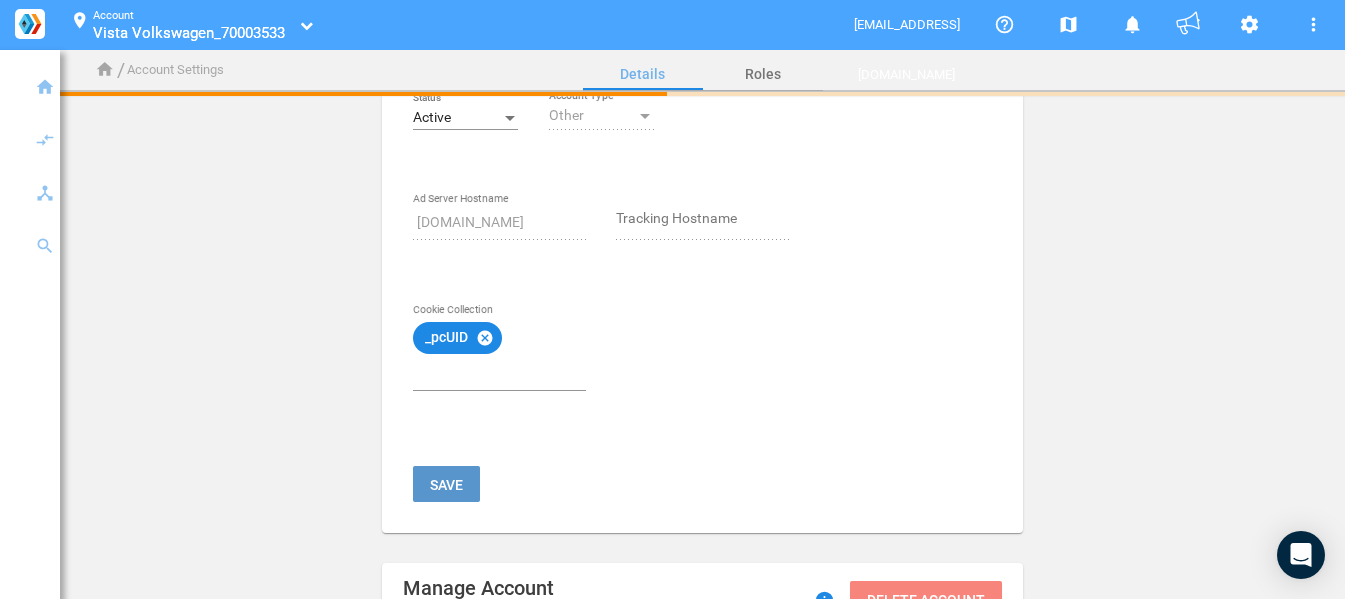 scroll, scrollTop: 0, scrollLeft: 0, axis: both 